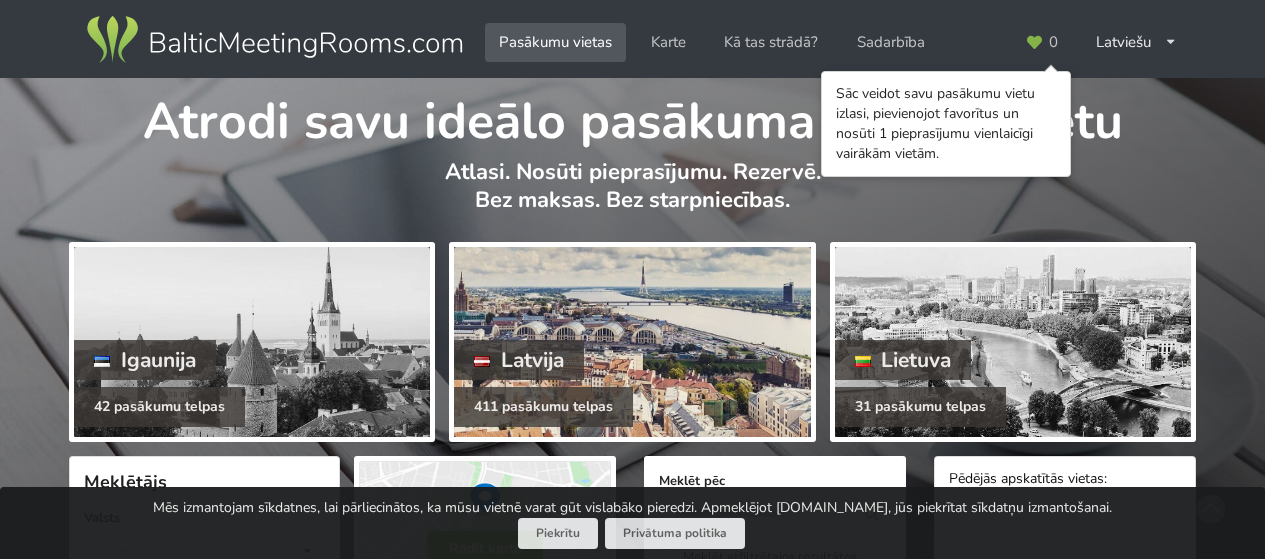 scroll, scrollTop: 0, scrollLeft: 0, axis: both 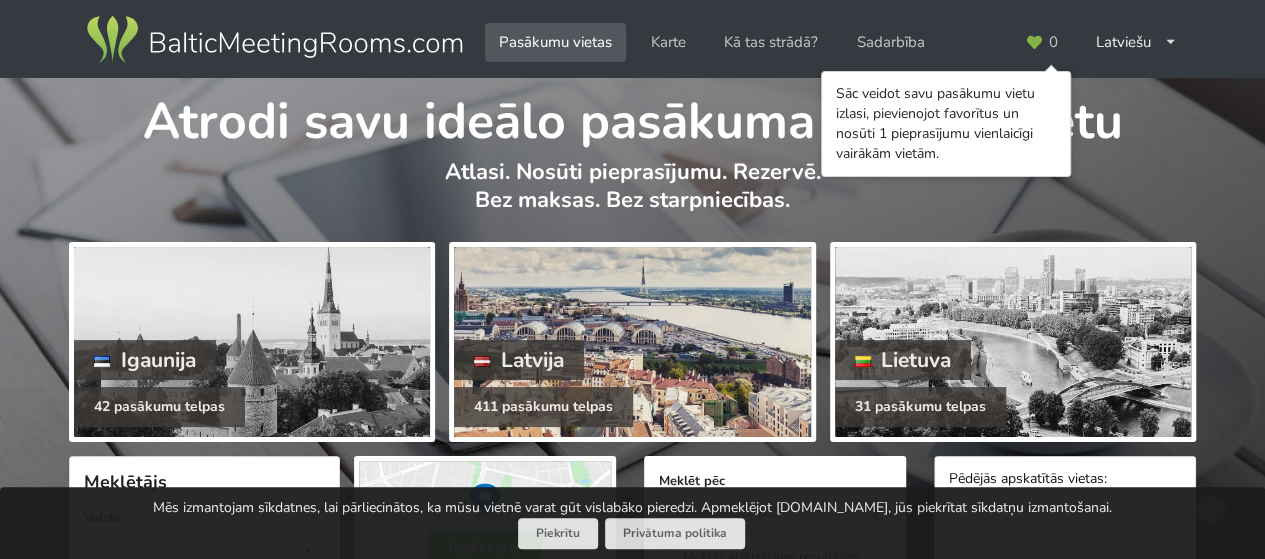 click on "Latvija" at bounding box center [519, 360] 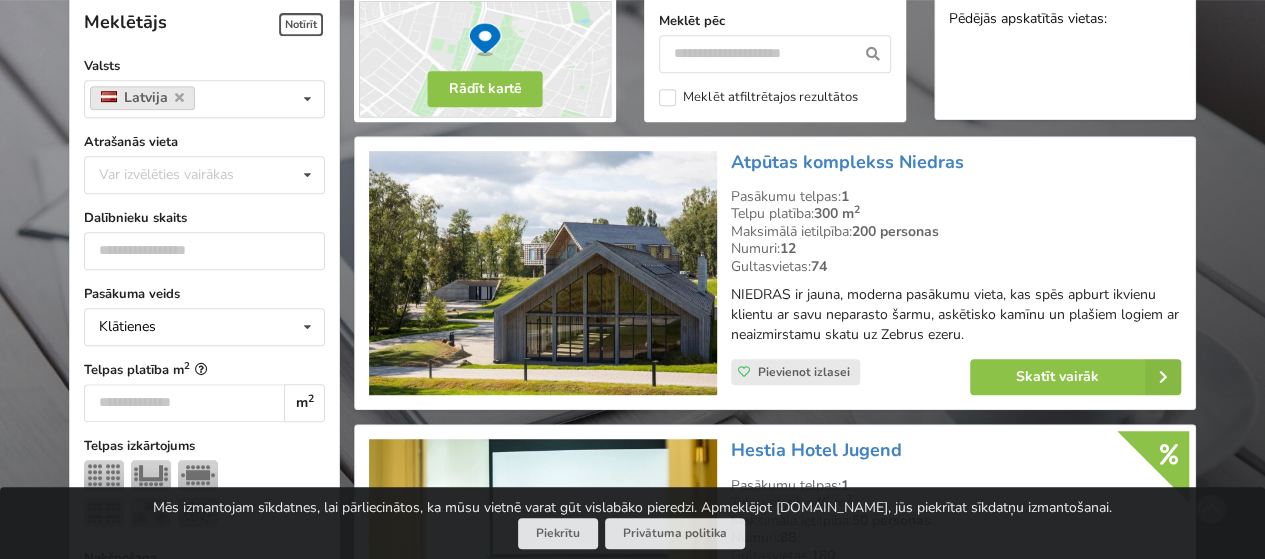 scroll, scrollTop: 600, scrollLeft: 0, axis: vertical 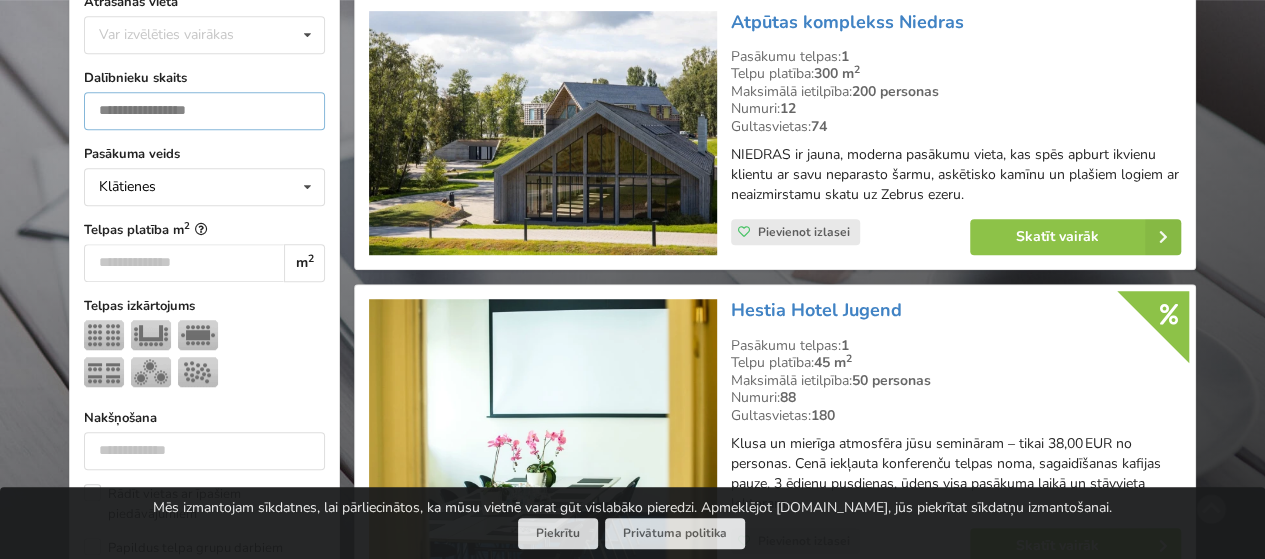 click at bounding box center (204, 111) 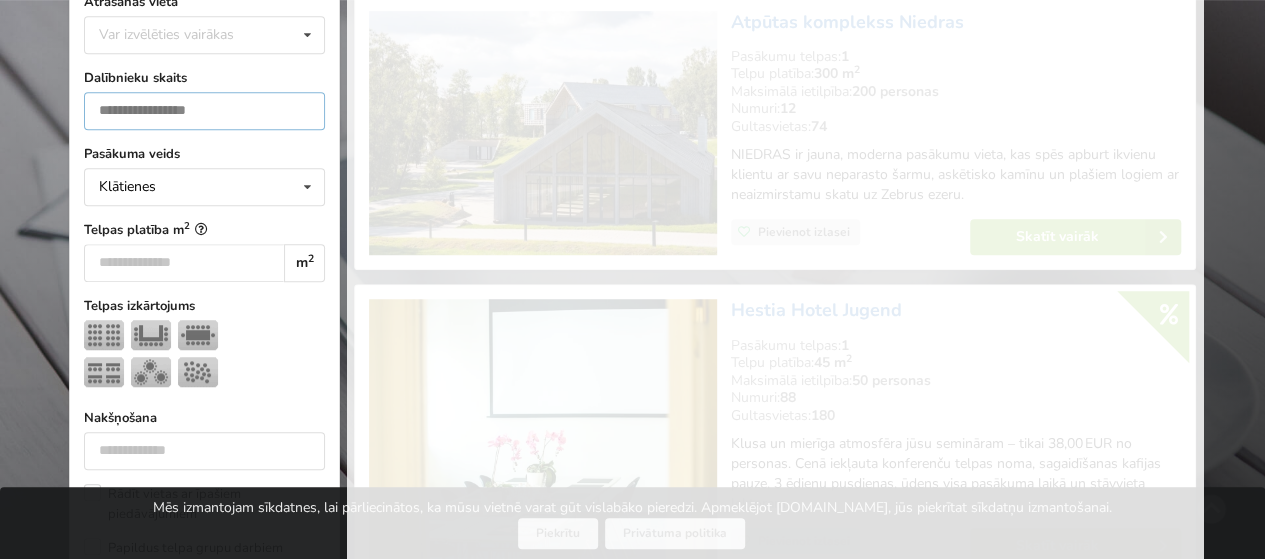 click on "*" at bounding box center [204, 111] 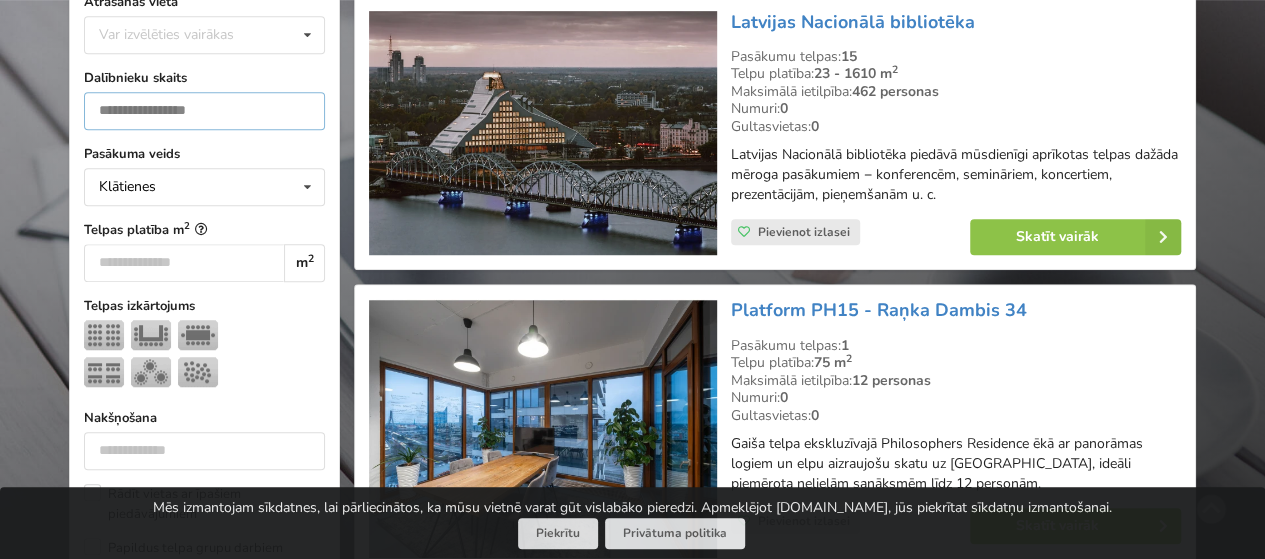 scroll, scrollTop: 448, scrollLeft: 0, axis: vertical 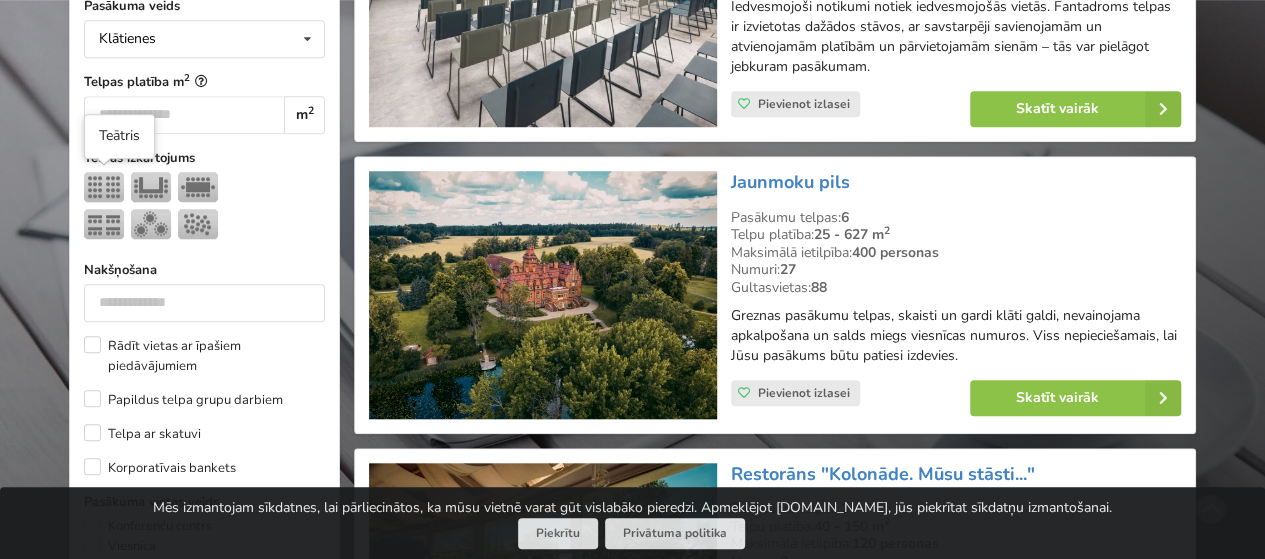 type on "***" 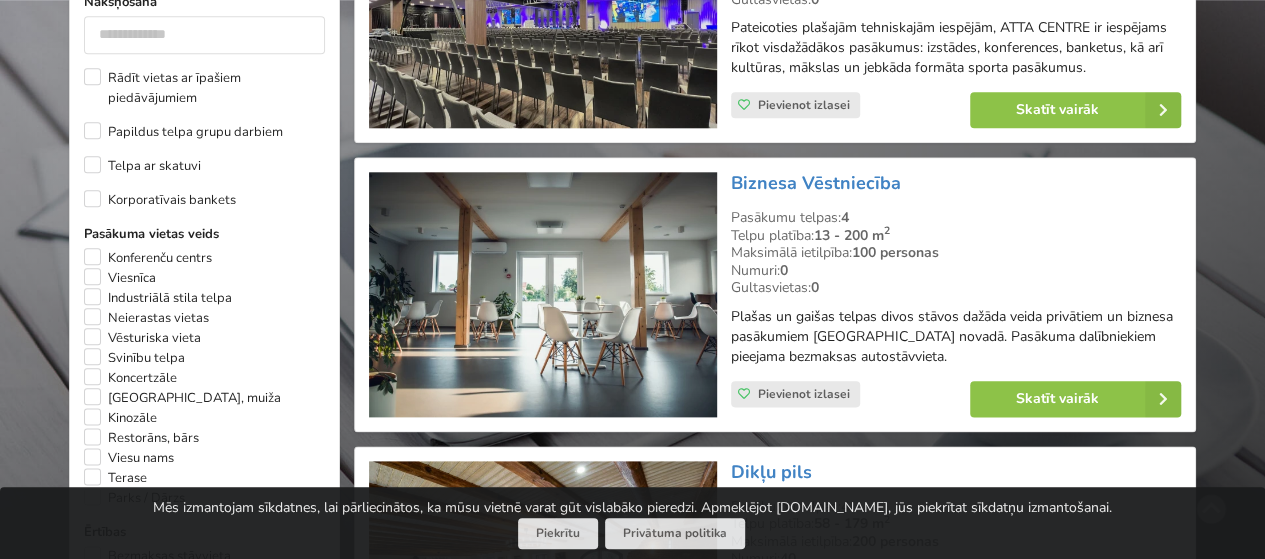 scroll, scrollTop: 1048, scrollLeft: 0, axis: vertical 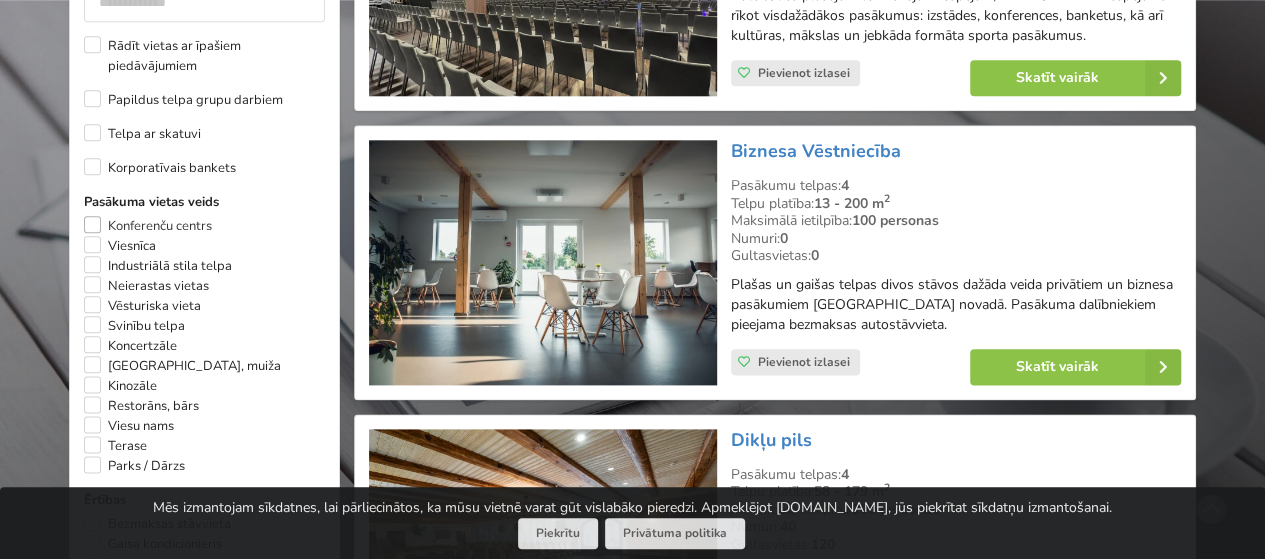 click on "Konferenču centrs" at bounding box center [148, 226] 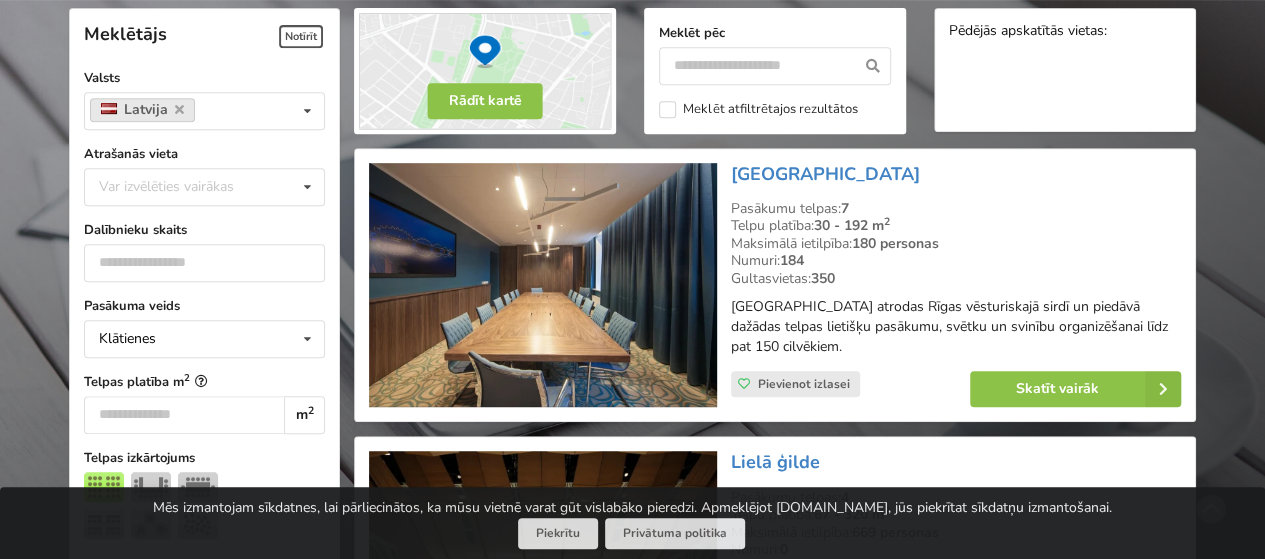 scroll, scrollTop: 1048, scrollLeft: 0, axis: vertical 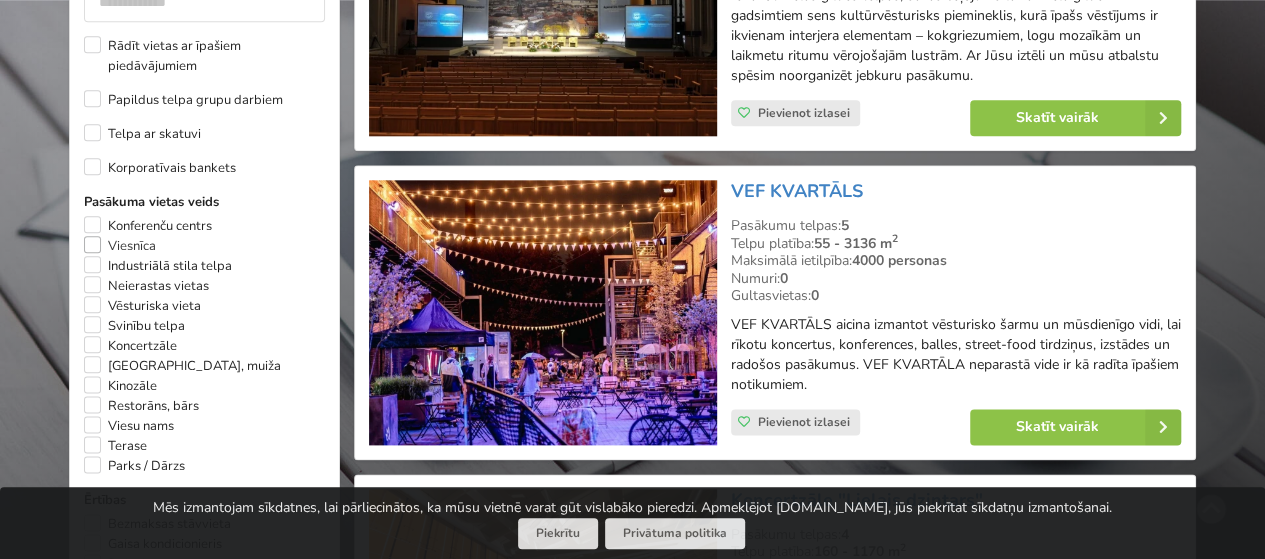 click on "Viesnīca" at bounding box center [120, 246] 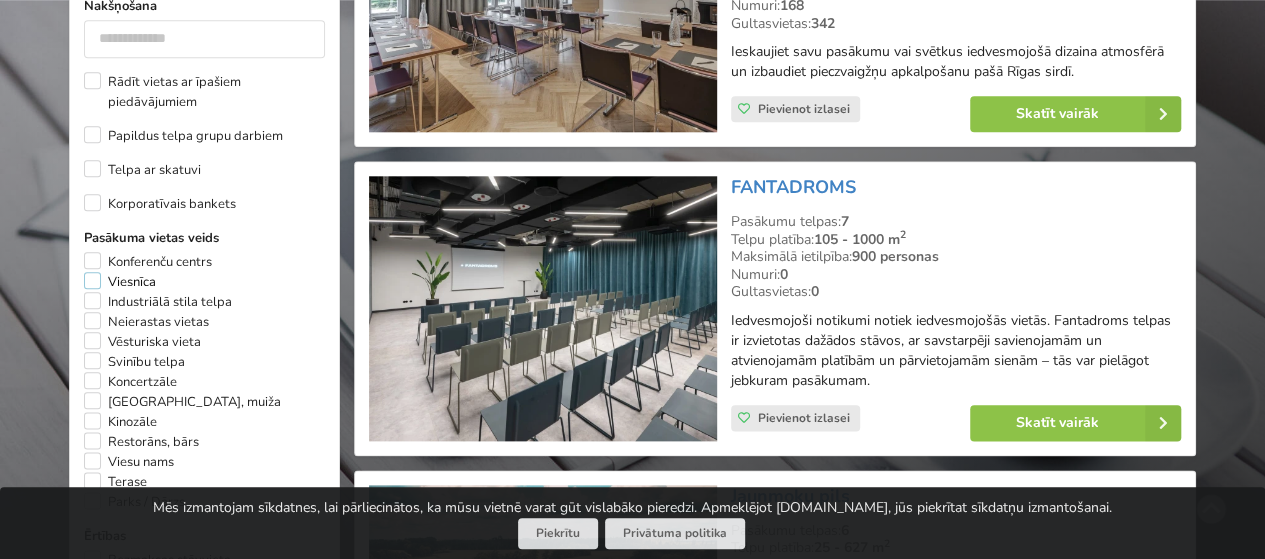 scroll, scrollTop: 1148, scrollLeft: 0, axis: vertical 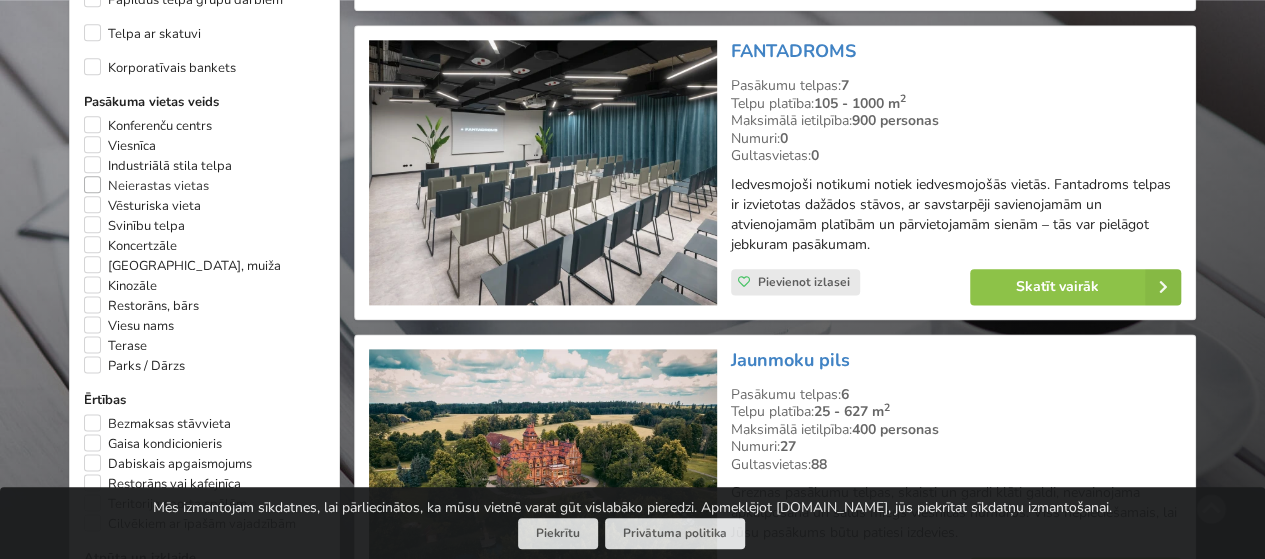 click on "Neierastas vietas" at bounding box center [146, 186] 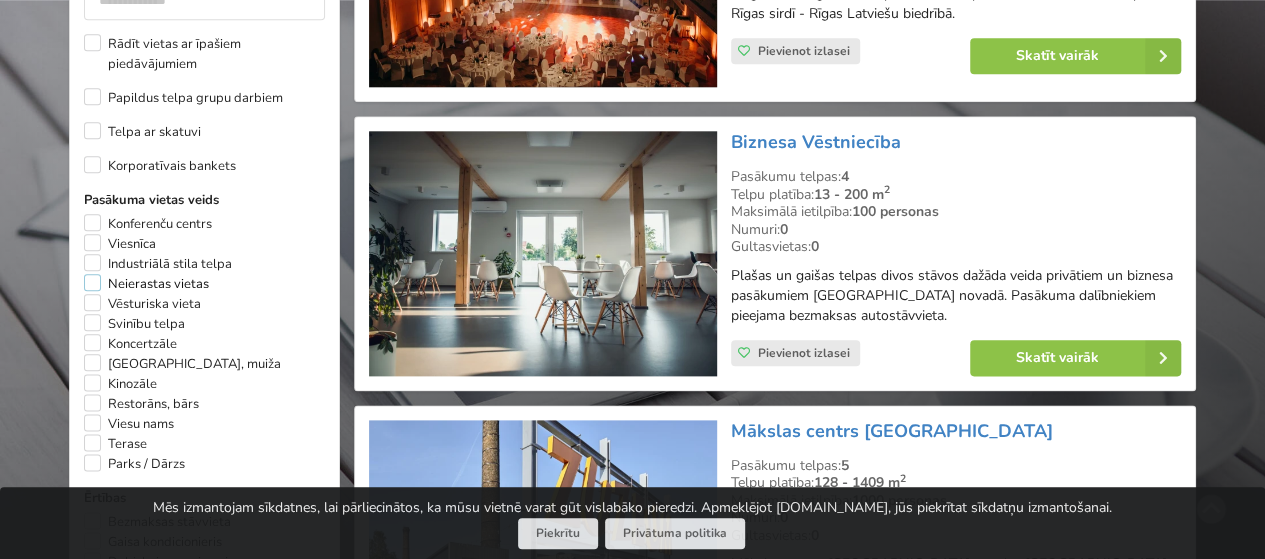 scroll, scrollTop: 1148, scrollLeft: 0, axis: vertical 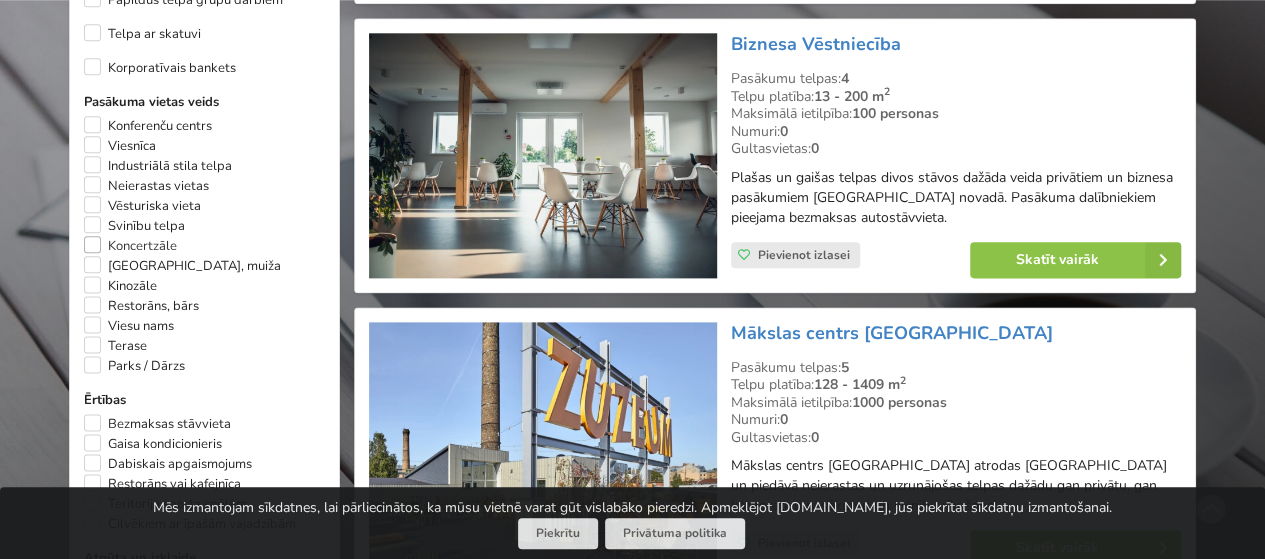 click on "Koncertzāle" at bounding box center (130, 246) 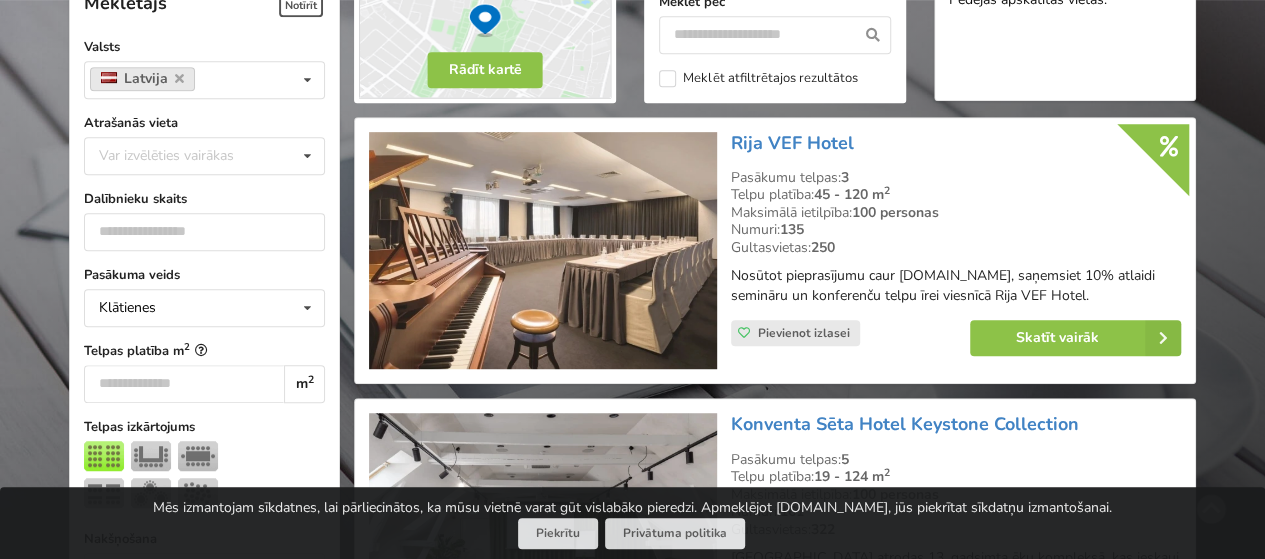 scroll, scrollTop: 448, scrollLeft: 0, axis: vertical 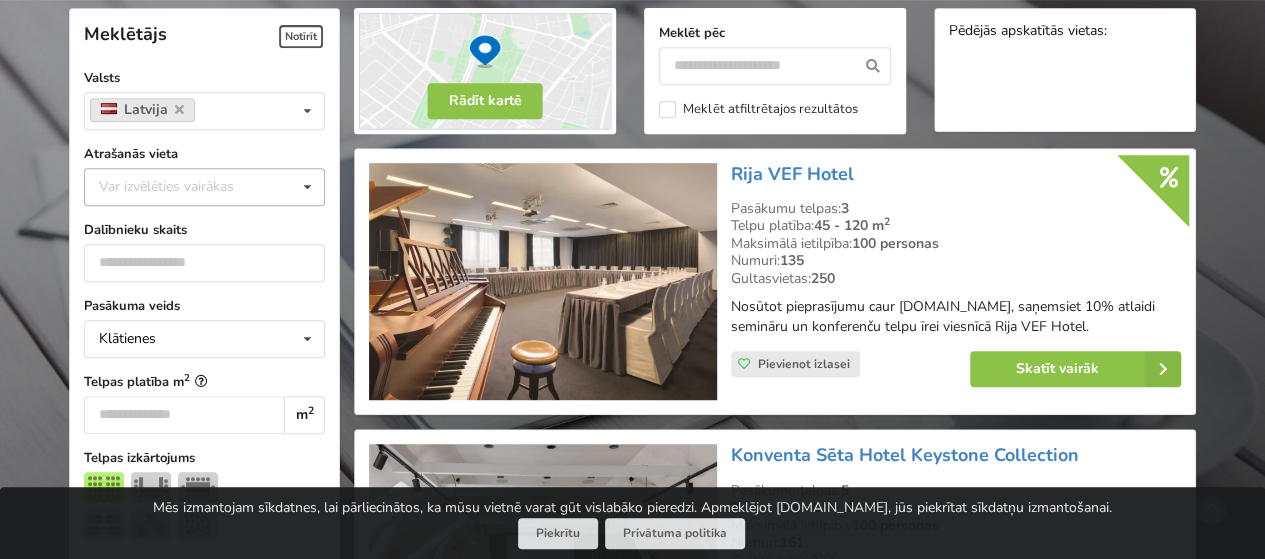 click on "Var izvēlēties vairākas
Pārdaugava
Teika
Apšuciems
Jūrkalne
Mārupes novads
Rīga
Vecrīga
Vidzeme
Pierīga
Kurzeme
Zemgale
Liepāja
Sigulda
Jūrmala
Valmiera
Kuldīgas novads
Līgatne
Mārupe
Latgale
Bauskas novads
Engure
Tukuma novads" at bounding box center [204, 187] 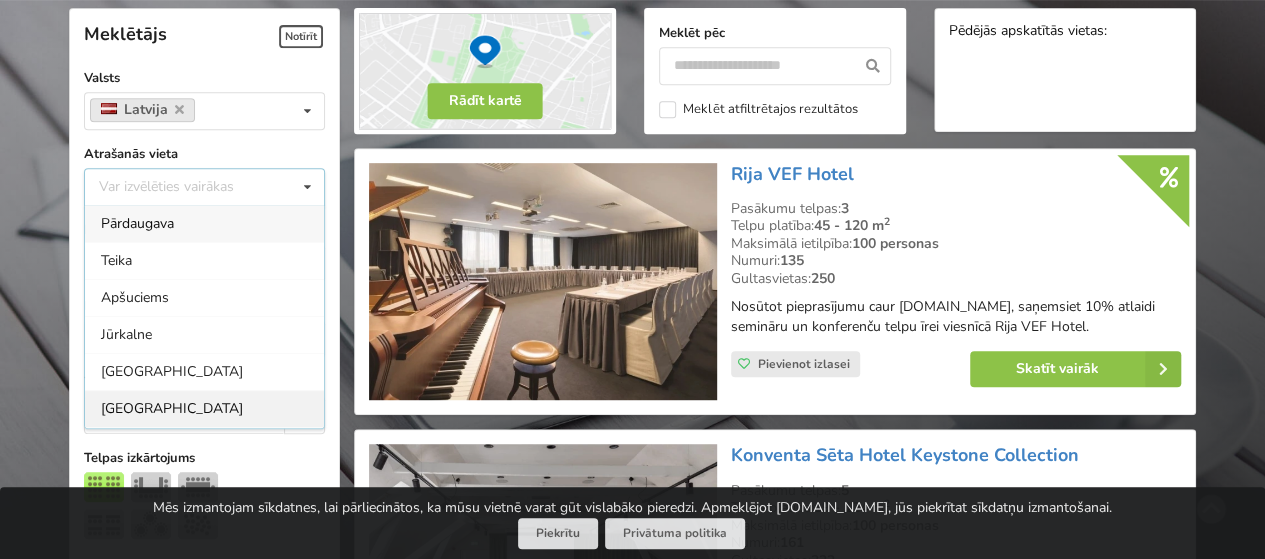 click on "Rīga" at bounding box center (204, 408) 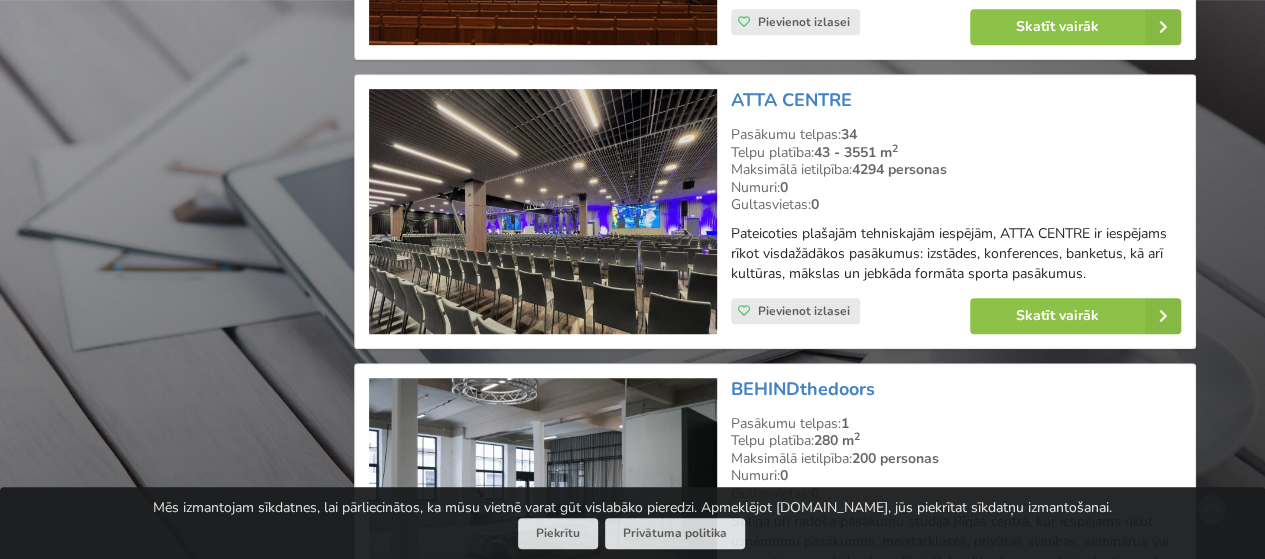 scroll, scrollTop: 4348, scrollLeft: 0, axis: vertical 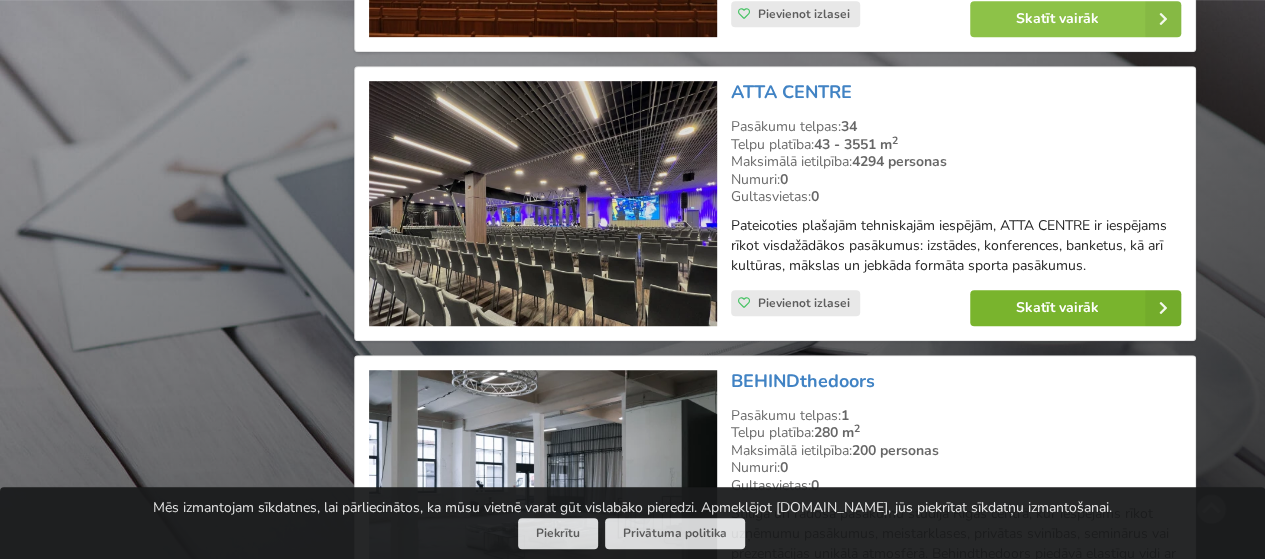 click on "Skatīt vairāk" at bounding box center [1075, 308] 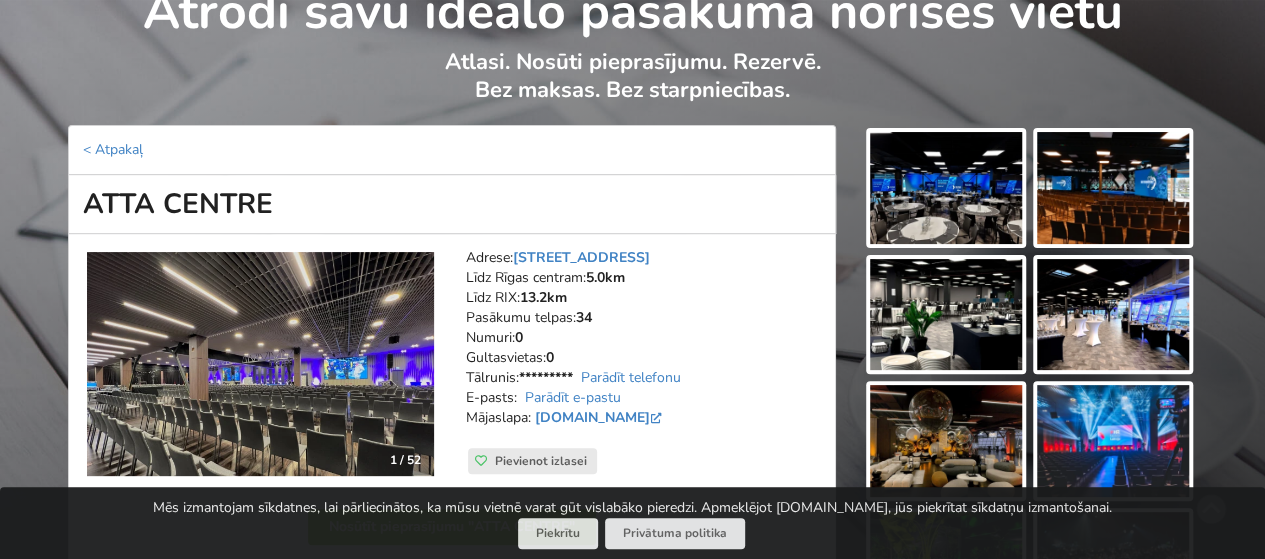 scroll, scrollTop: 200, scrollLeft: 0, axis: vertical 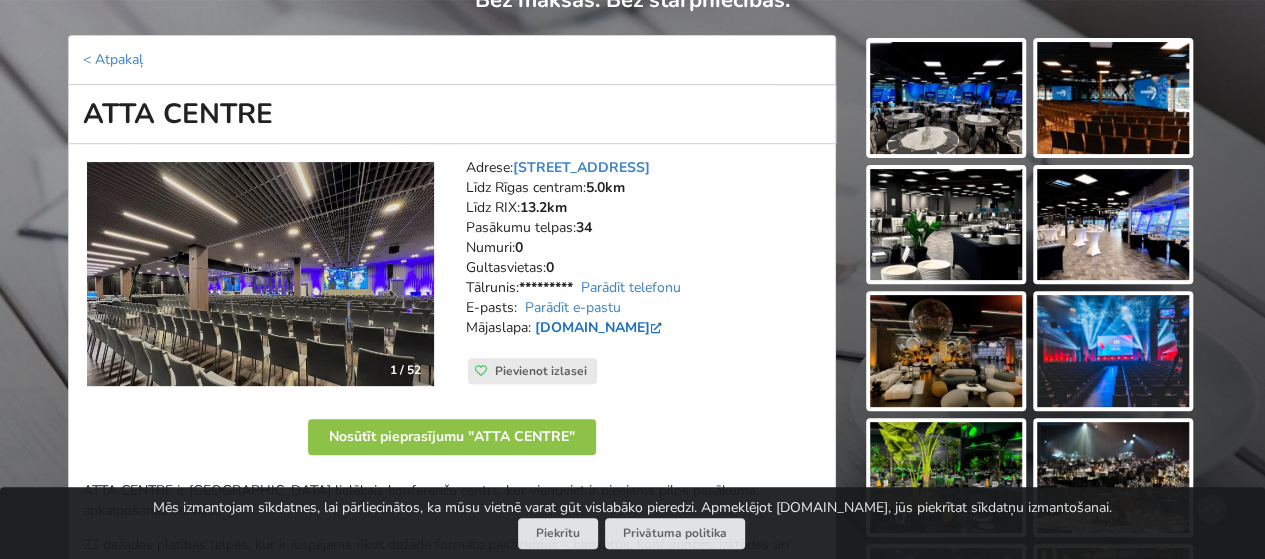 click on "attacentre.com" at bounding box center (600, 327) 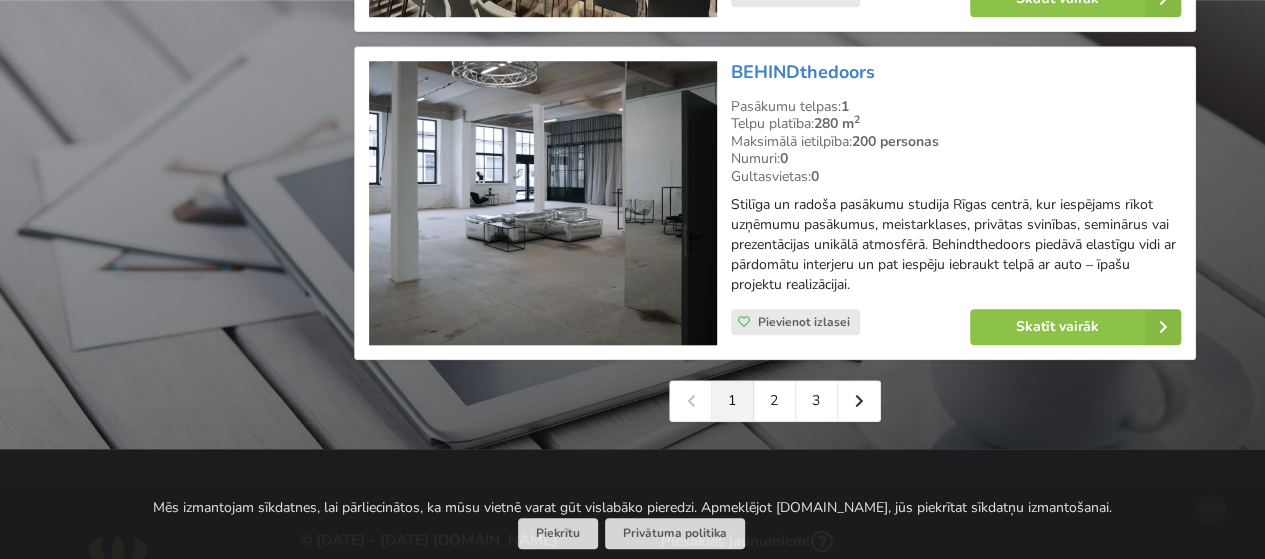 scroll, scrollTop: 4648, scrollLeft: 0, axis: vertical 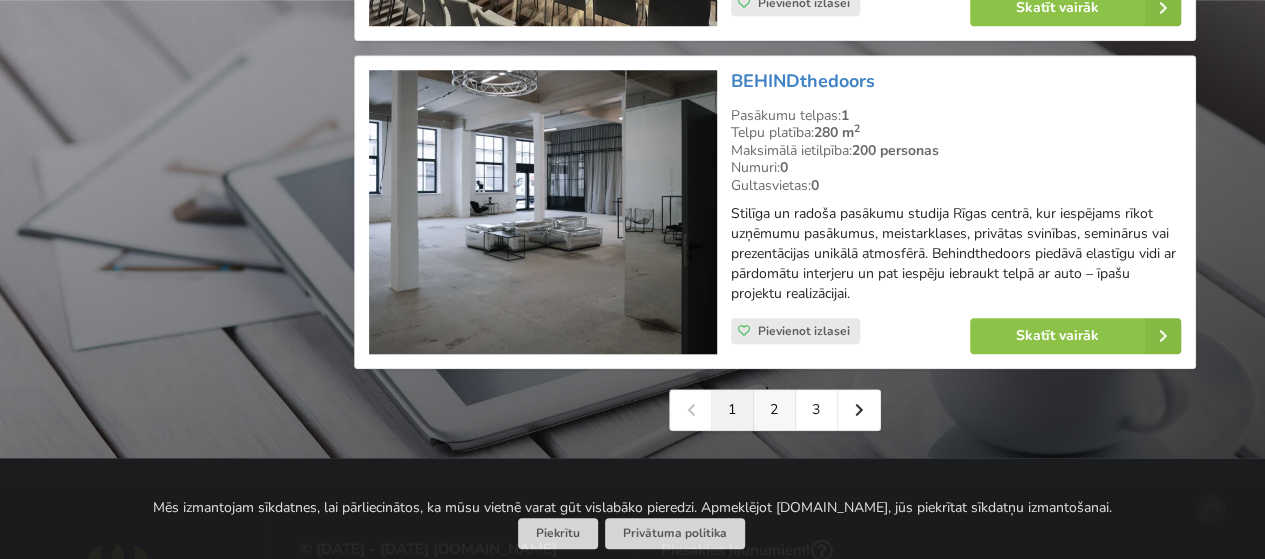 click on "2" at bounding box center [775, 410] 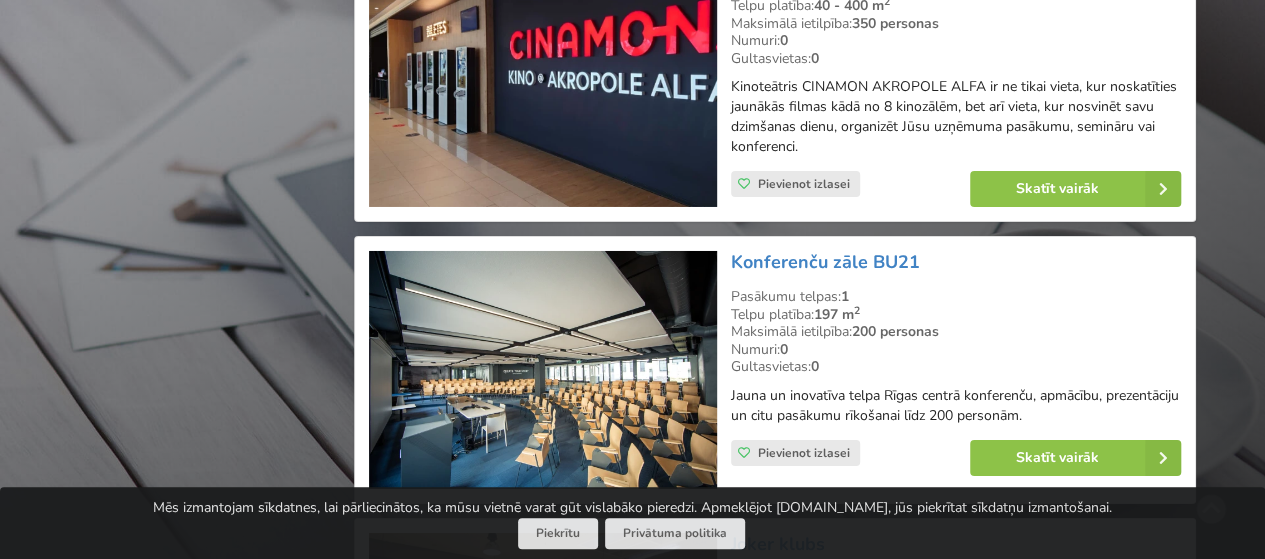 scroll, scrollTop: 3500, scrollLeft: 0, axis: vertical 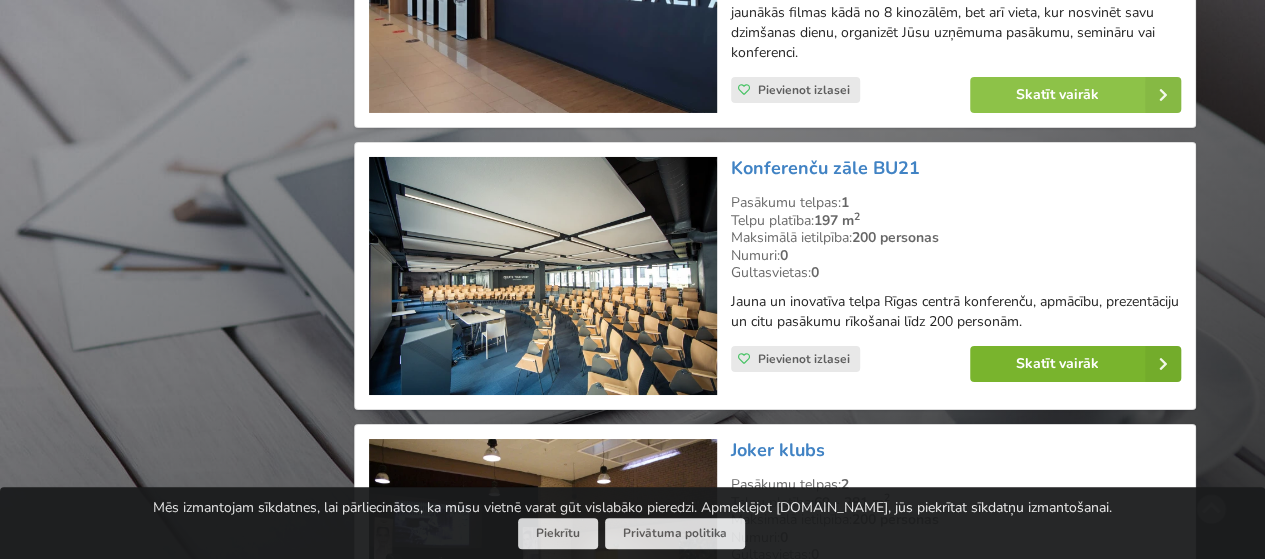 click on "Skatīt vairāk" at bounding box center [1075, 364] 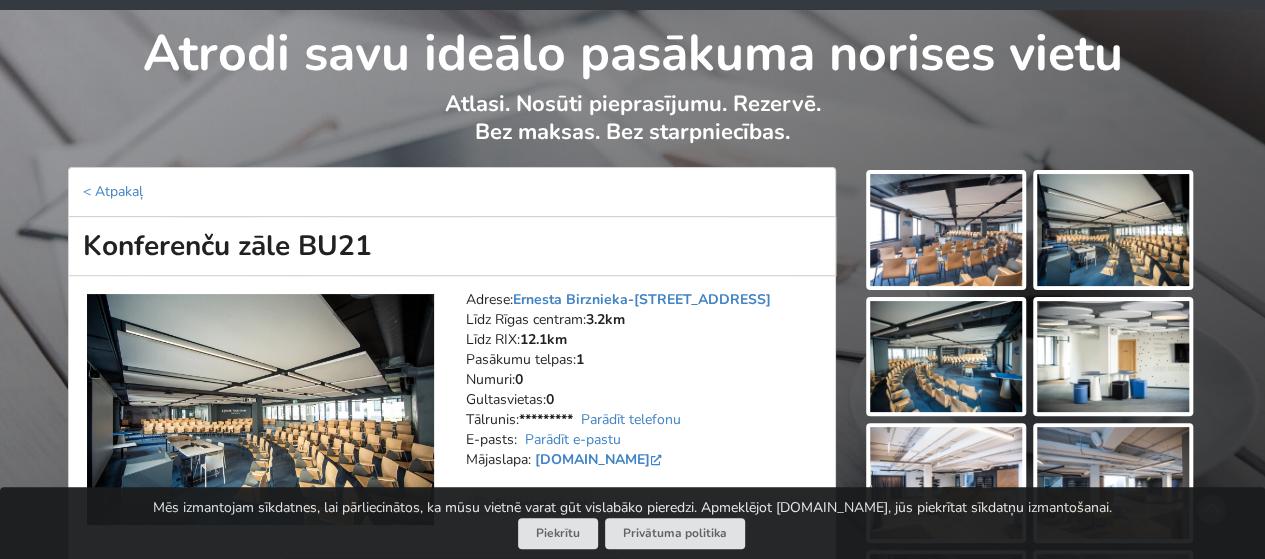 scroll, scrollTop: 100, scrollLeft: 0, axis: vertical 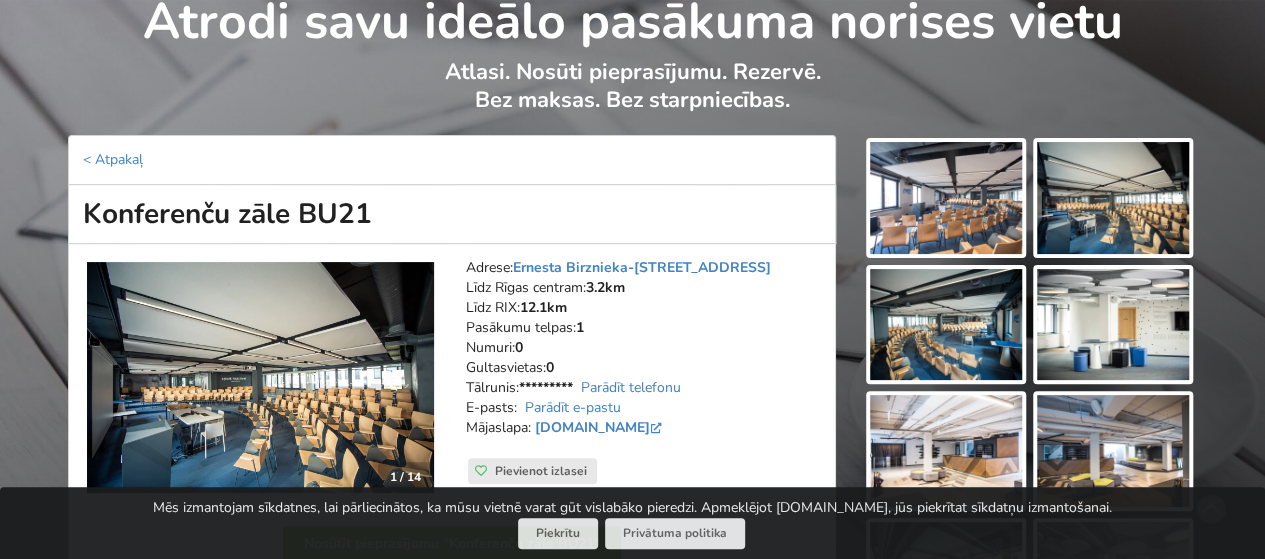 click at bounding box center (946, 198) 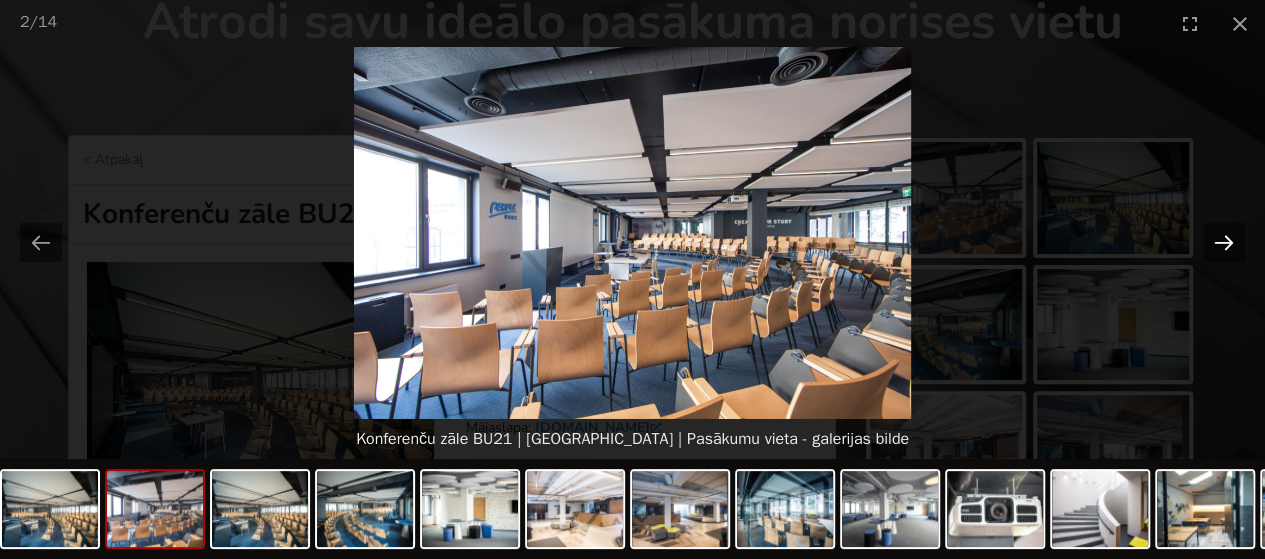 click at bounding box center (1224, 242) 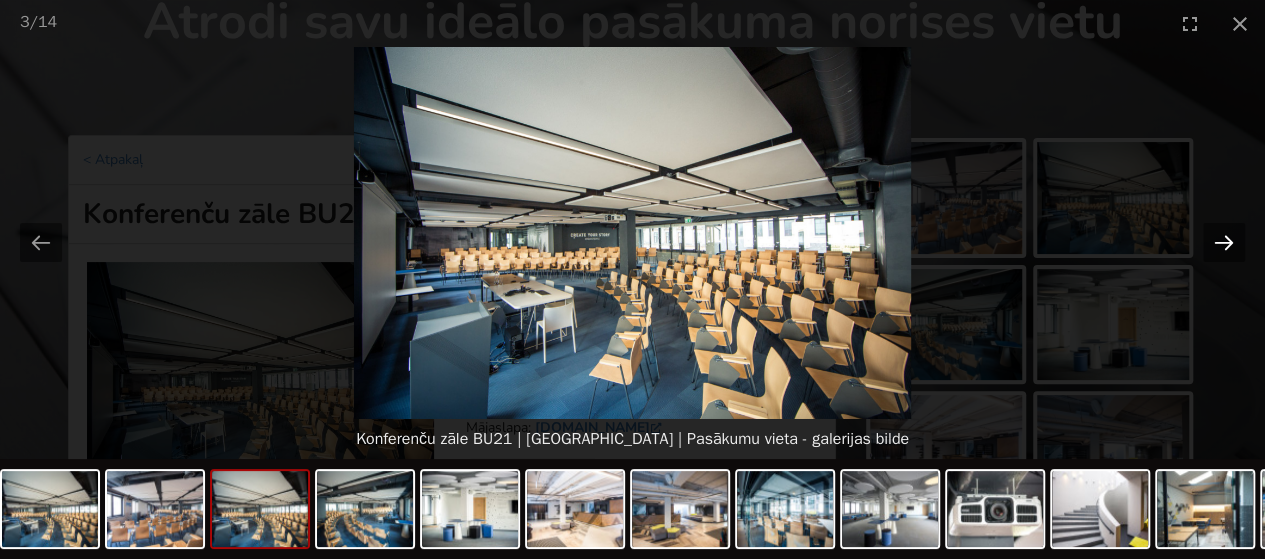 click at bounding box center [1224, 242] 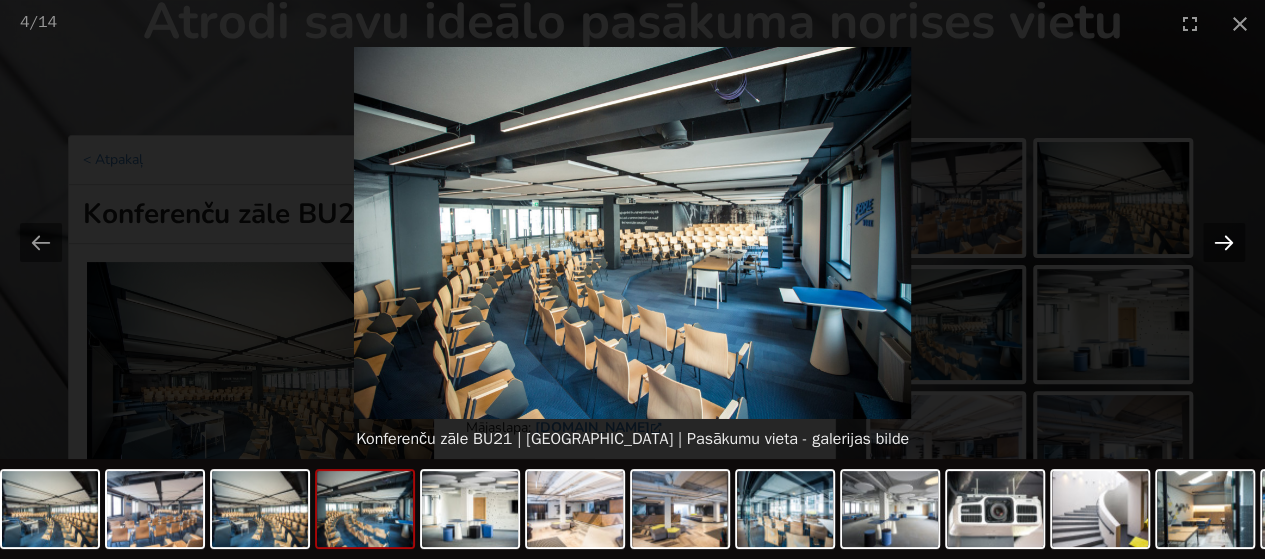 click at bounding box center (1224, 242) 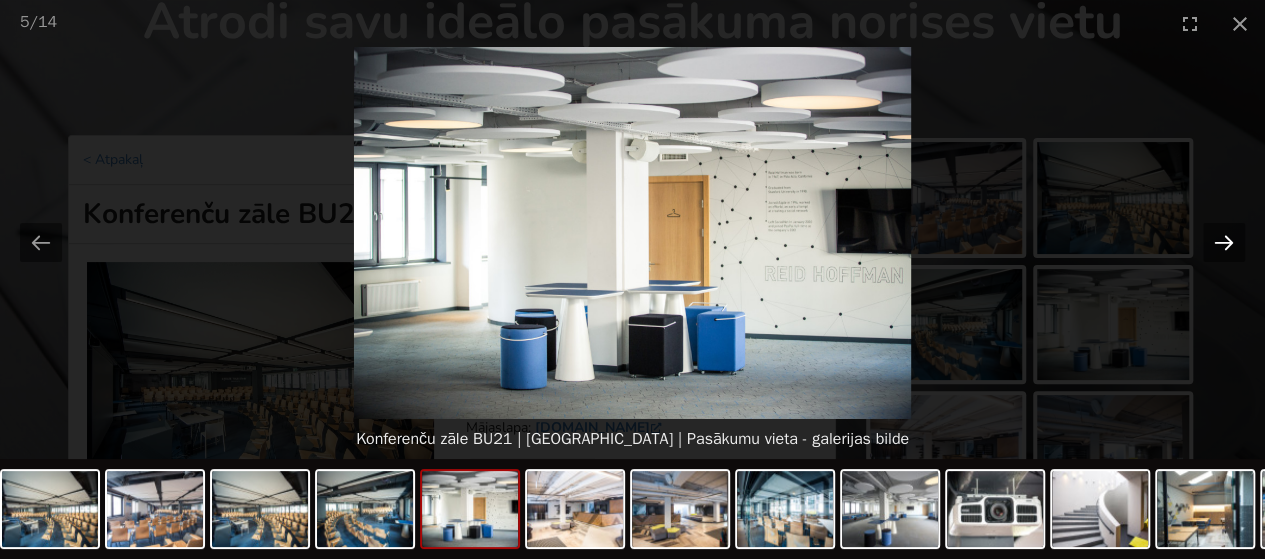 click at bounding box center (1224, 242) 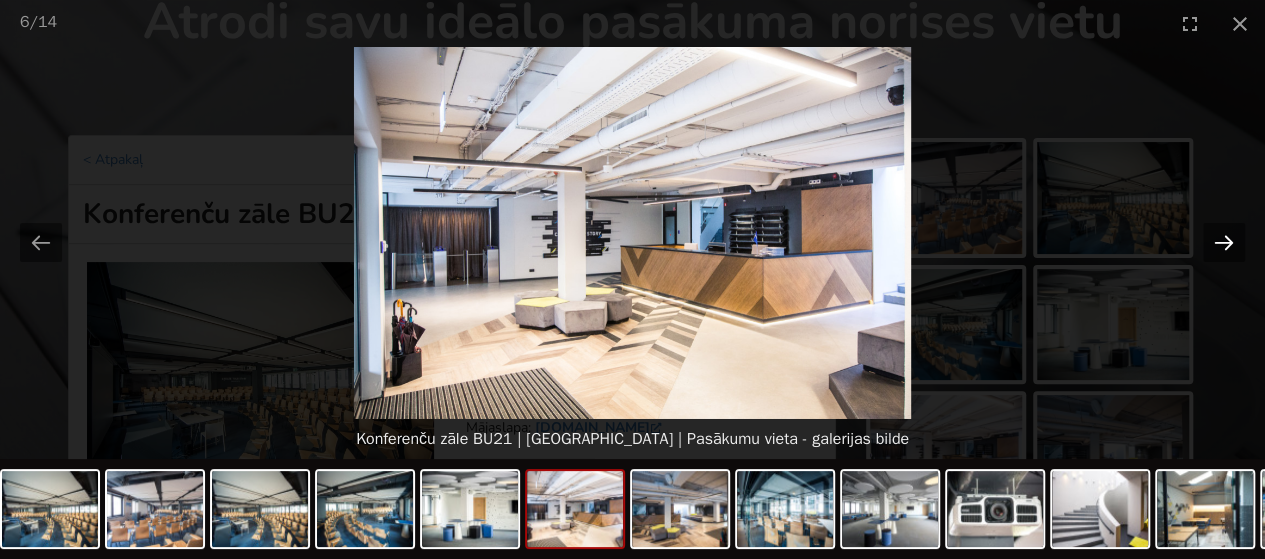click at bounding box center (1224, 242) 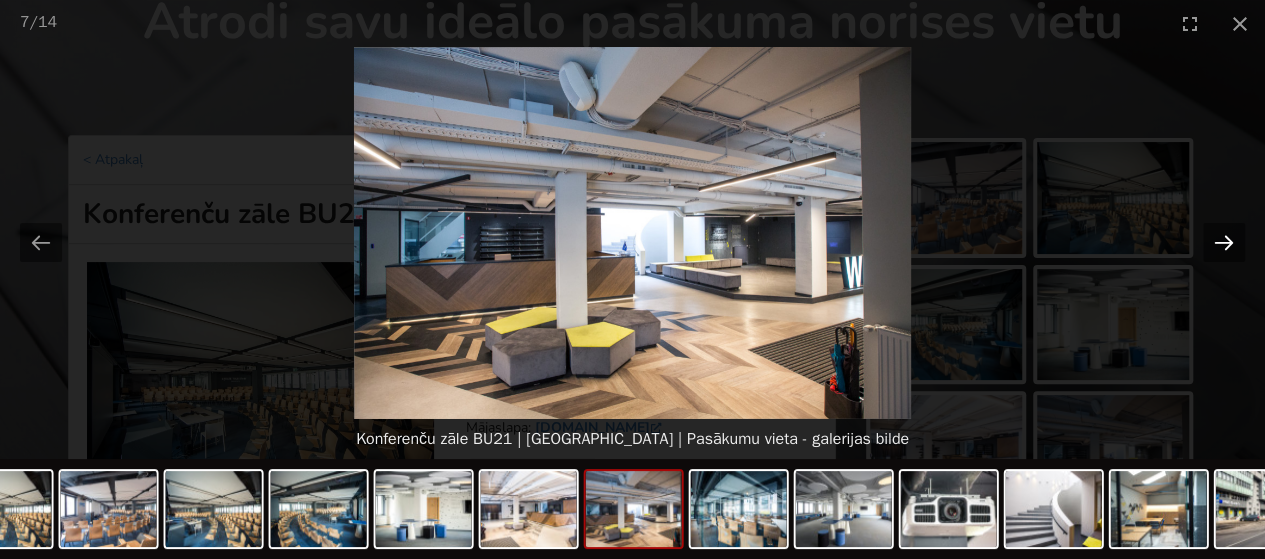click at bounding box center [1224, 242] 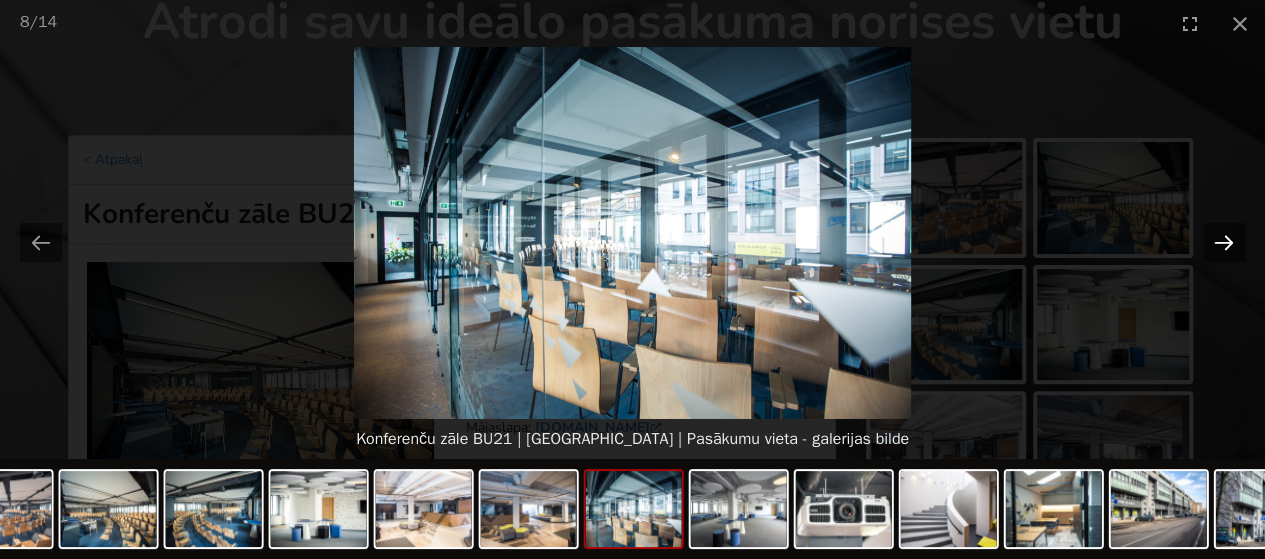 click at bounding box center (1224, 242) 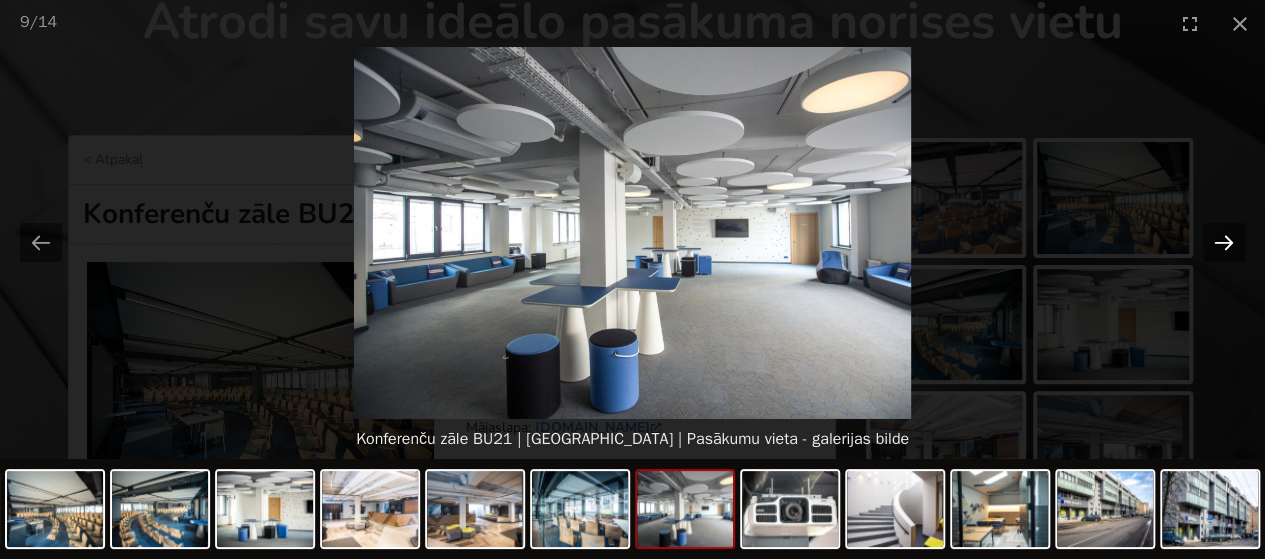 click at bounding box center [1224, 242] 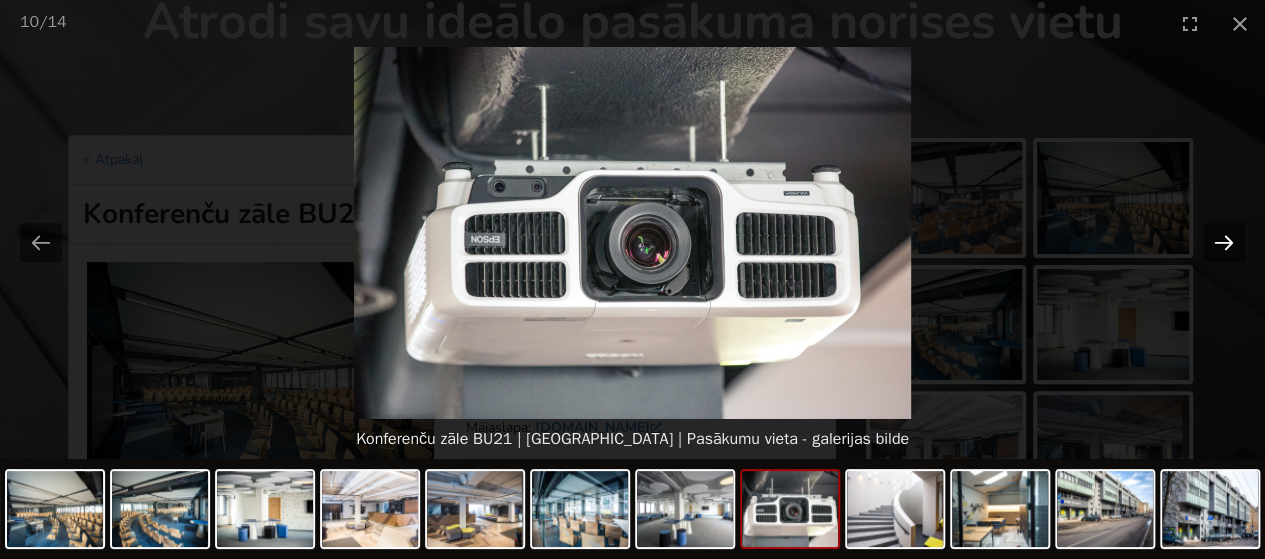 click at bounding box center (1224, 242) 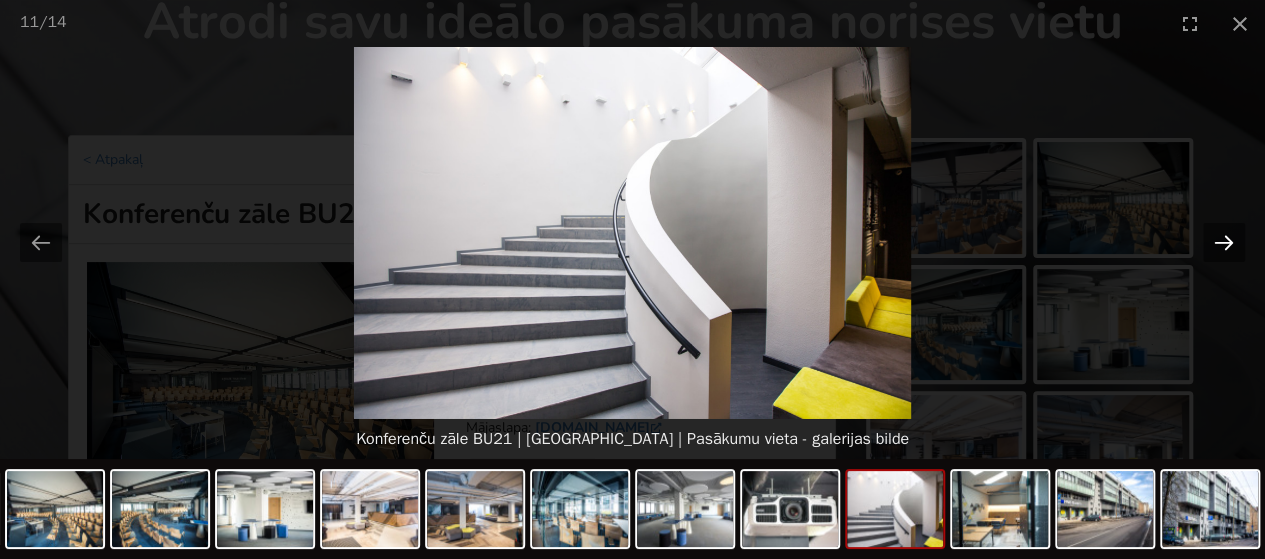 click at bounding box center [1224, 242] 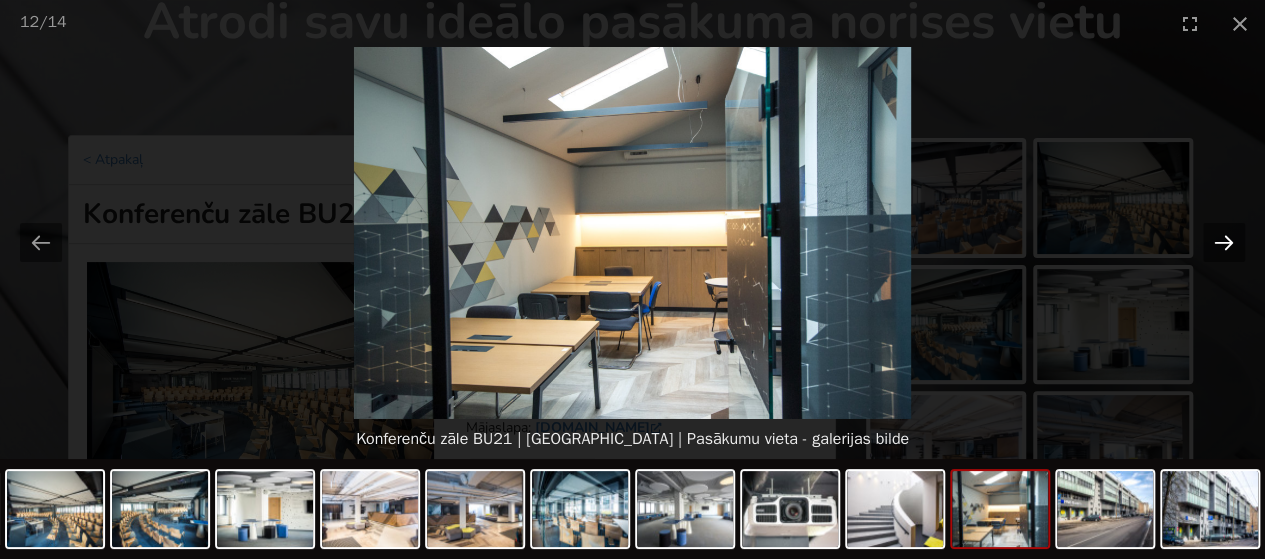 click at bounding box center [1224, 242] 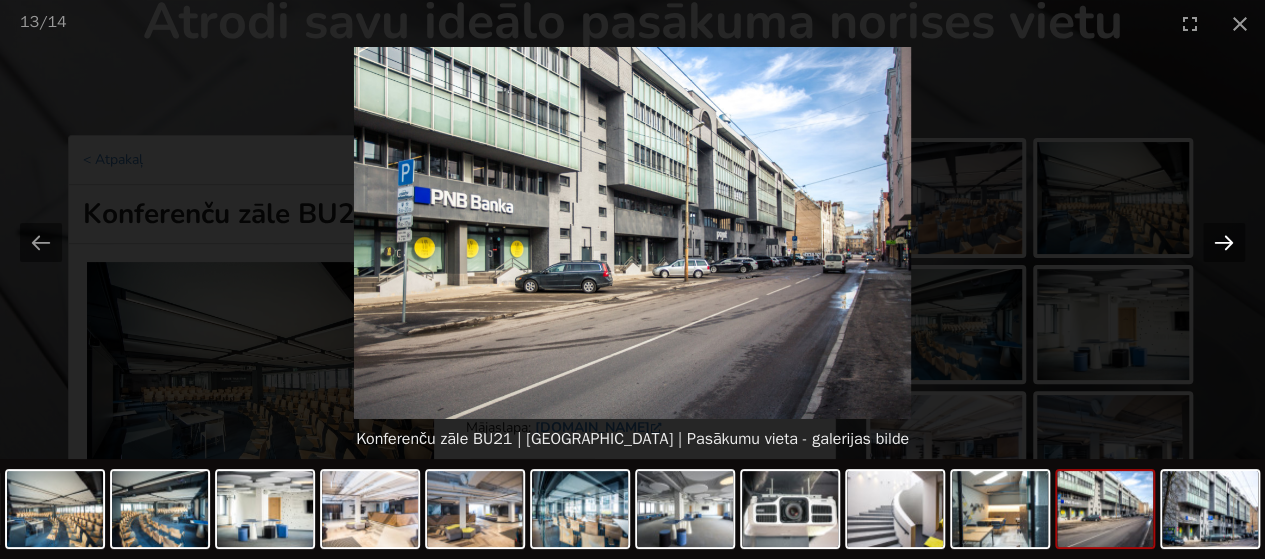 click at bounding box center [1224, 242] 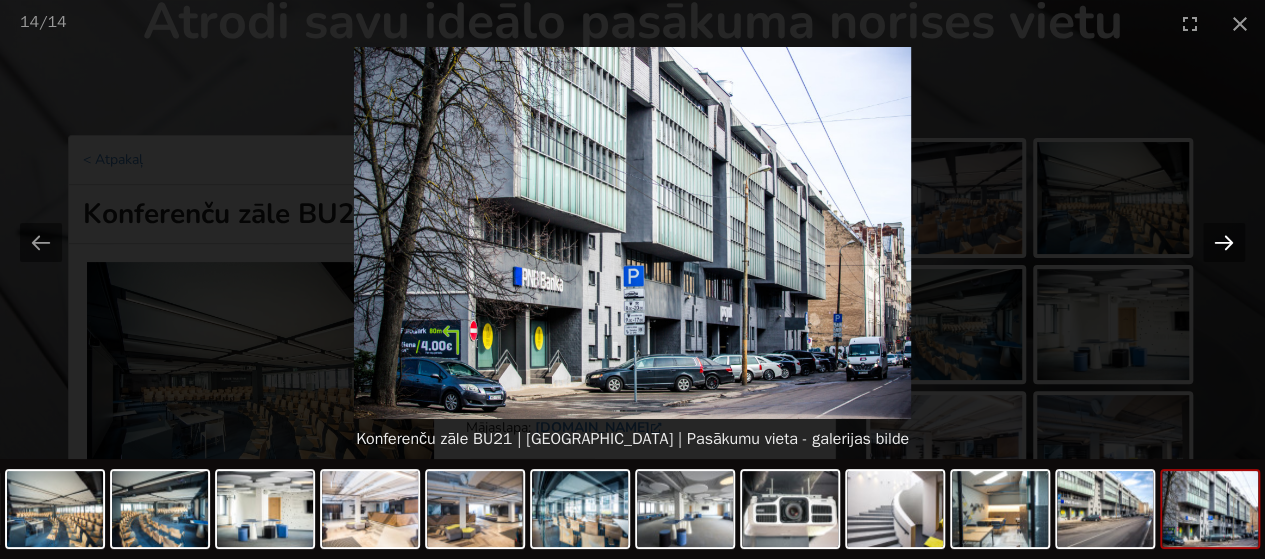 click at bounding box center (1224, 242) 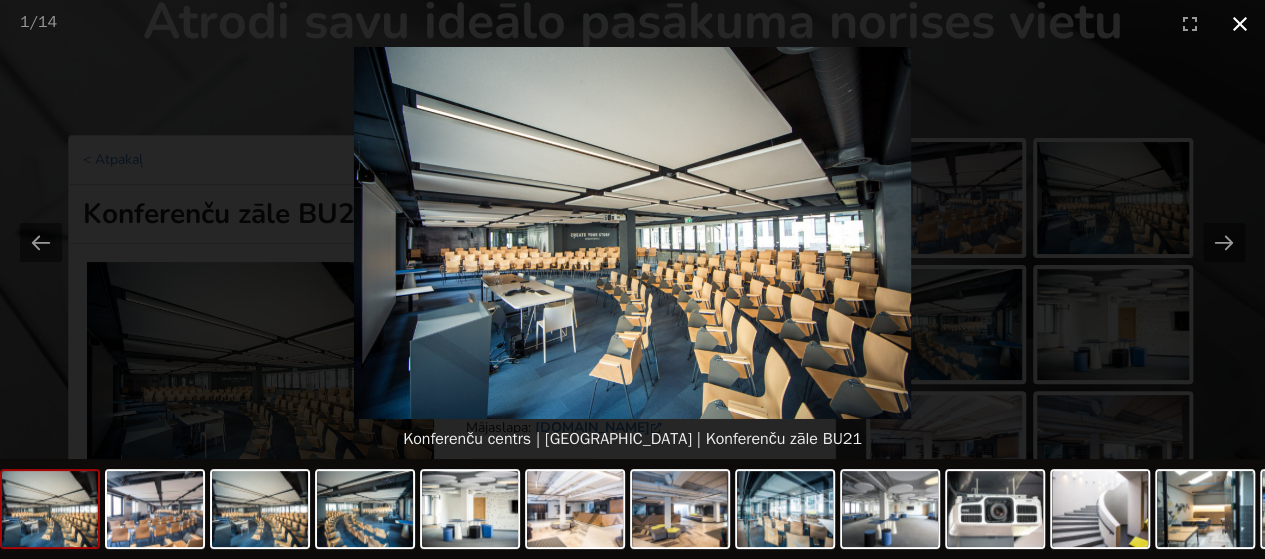 click at bounding box center (1240, 23) 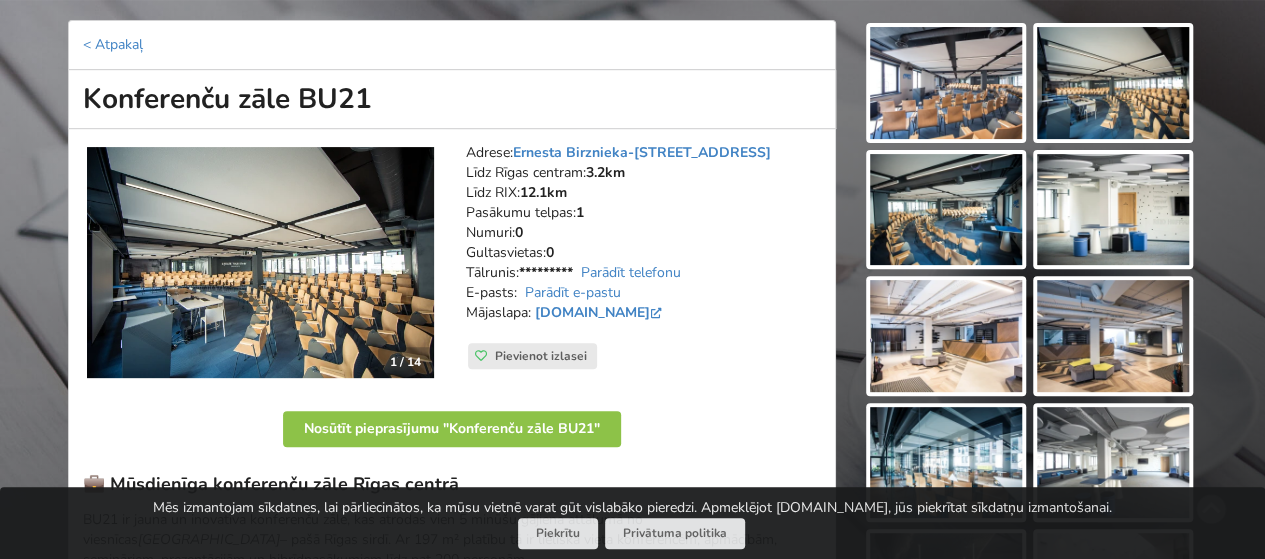 scroll, scrollTop: 200, scrollLeft: 0, axis: vertical 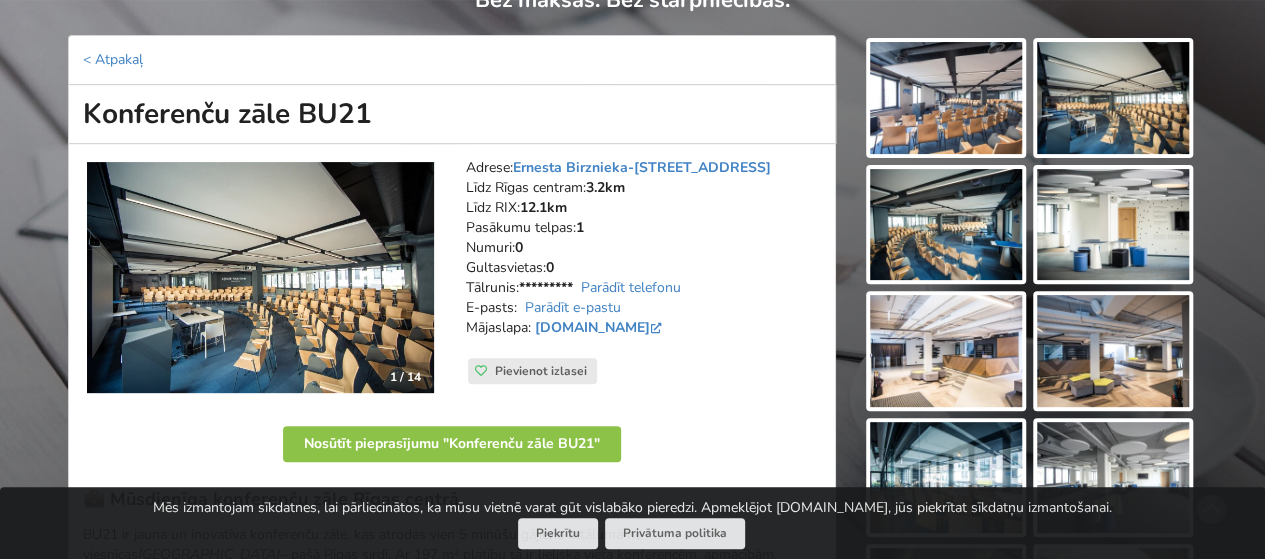 click at bounding box center [260, 278] 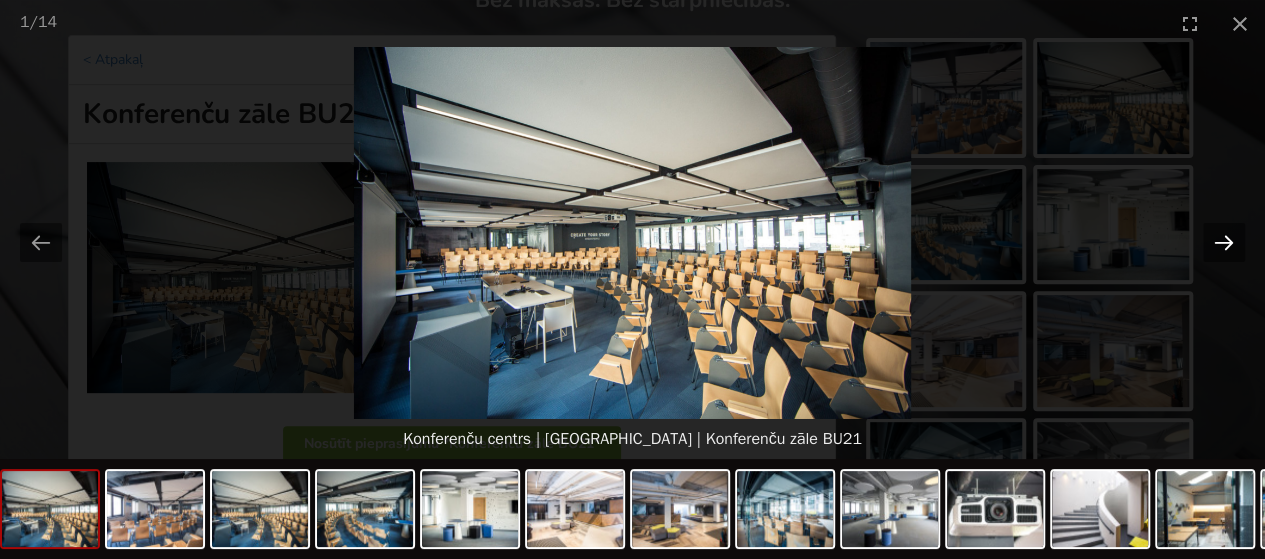click at bounding box center [1224, 242] 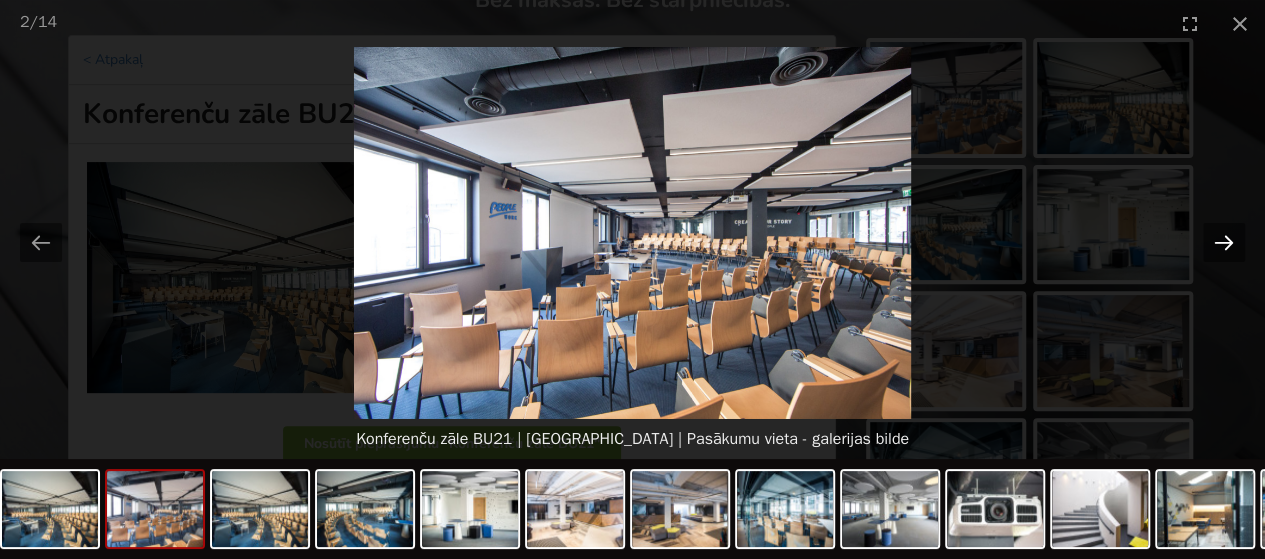 click at bounding box center (1224, 242) 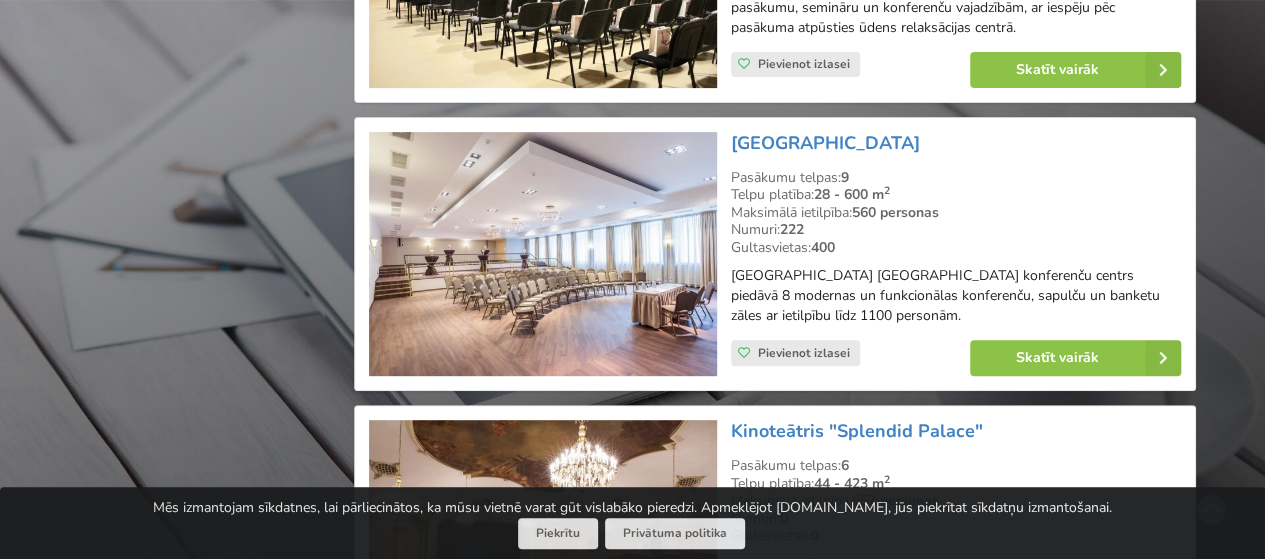 scroll, scrollTop: 4200, scrollLeft: 0, axis: vertical 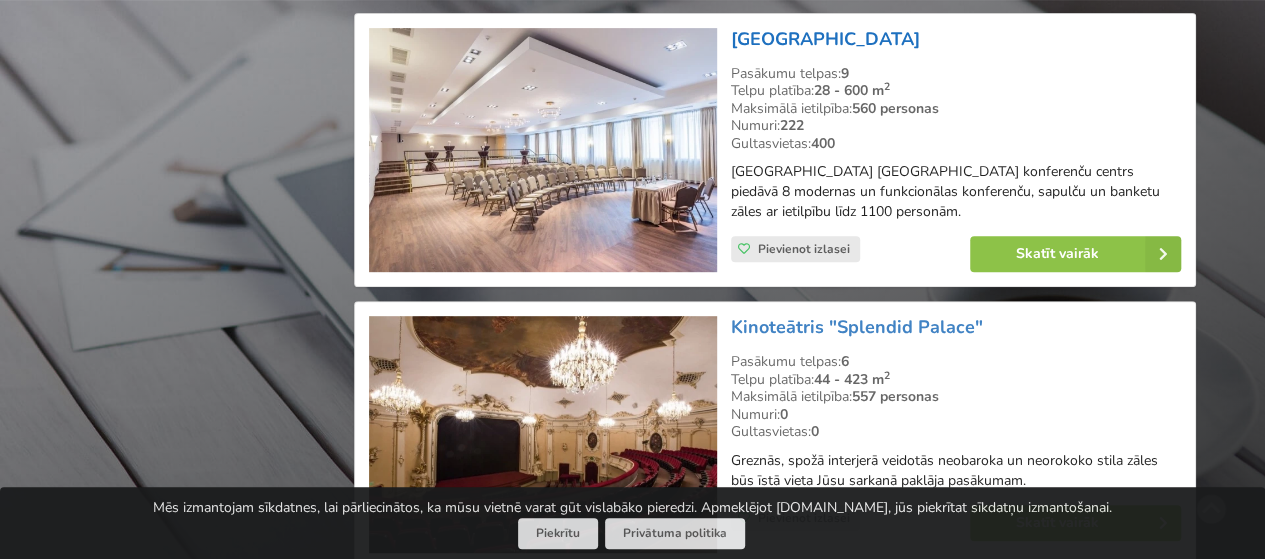 click on "[GEOGRAPHIC_DATA]" at bounding box center (825, 39) 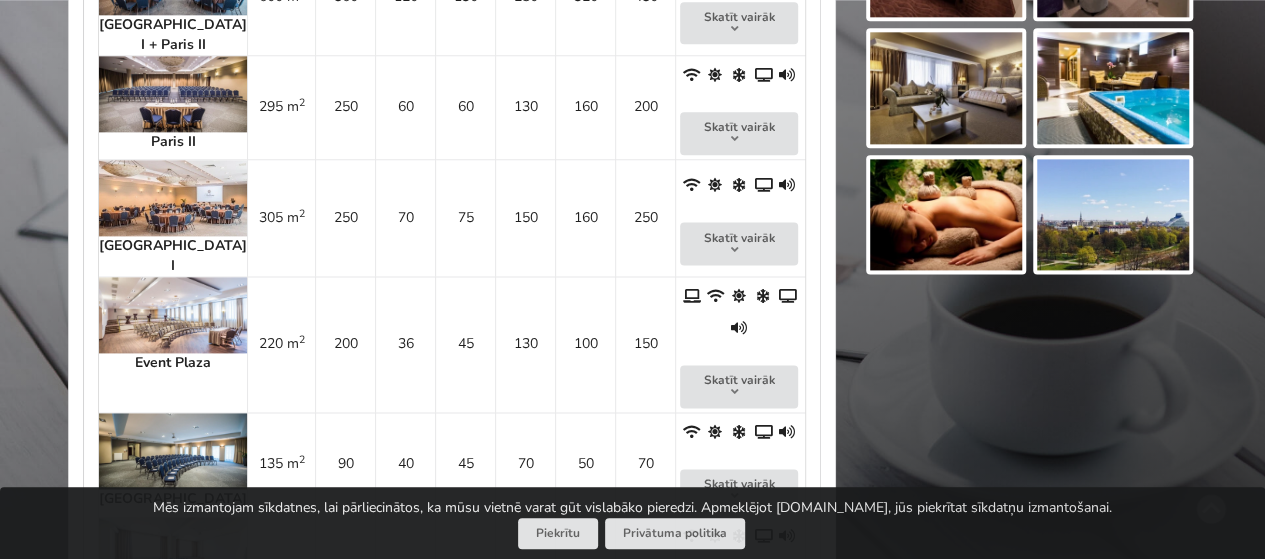 scroll, scrollTop: 1300, scrollLeft: 0, axis: vertical 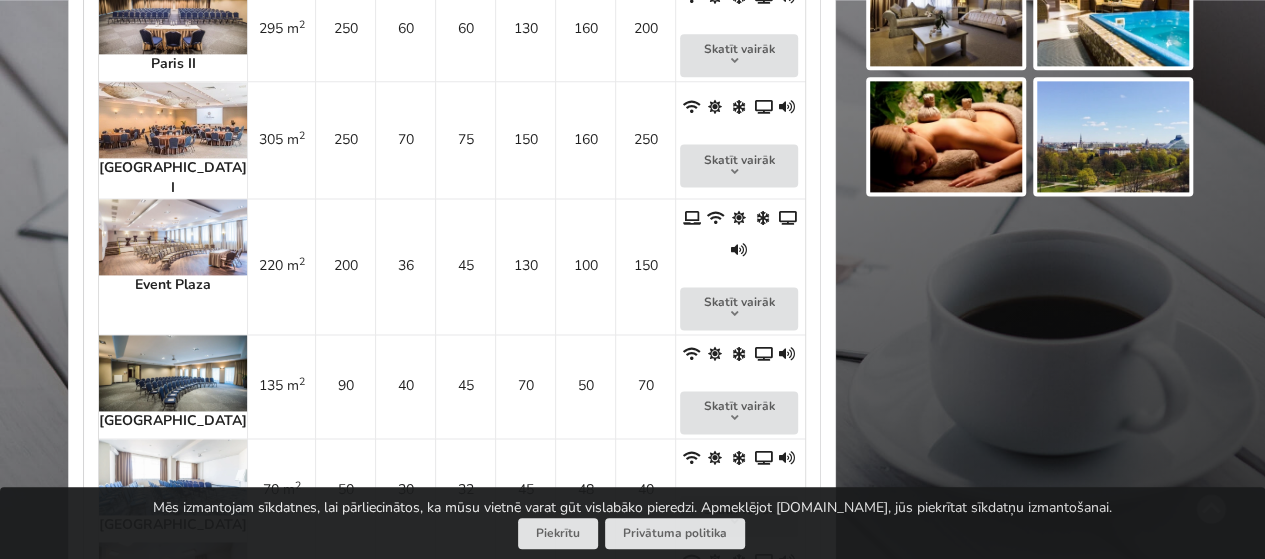 click at bounding box center [173, 237] 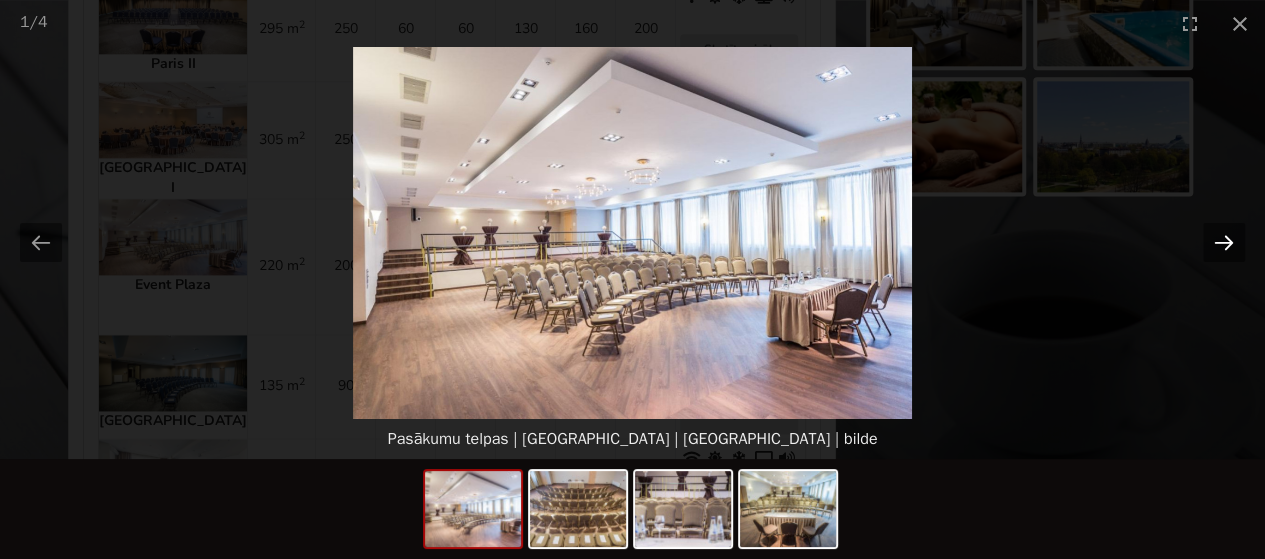 click at bounding box center [1224, 242] 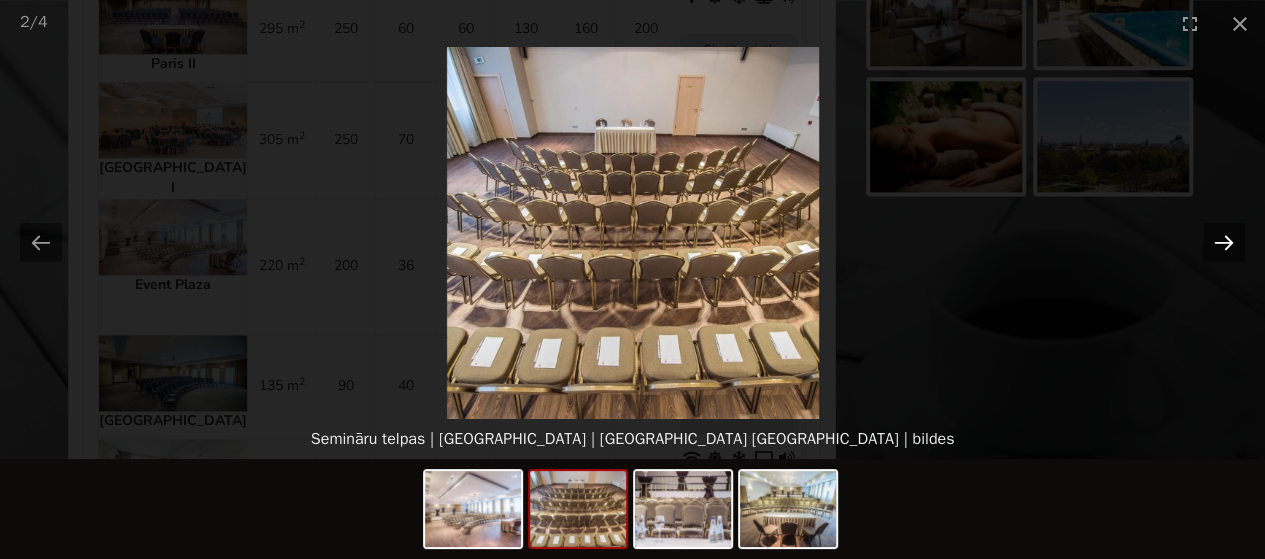 click at bounding box center (1224, 242) 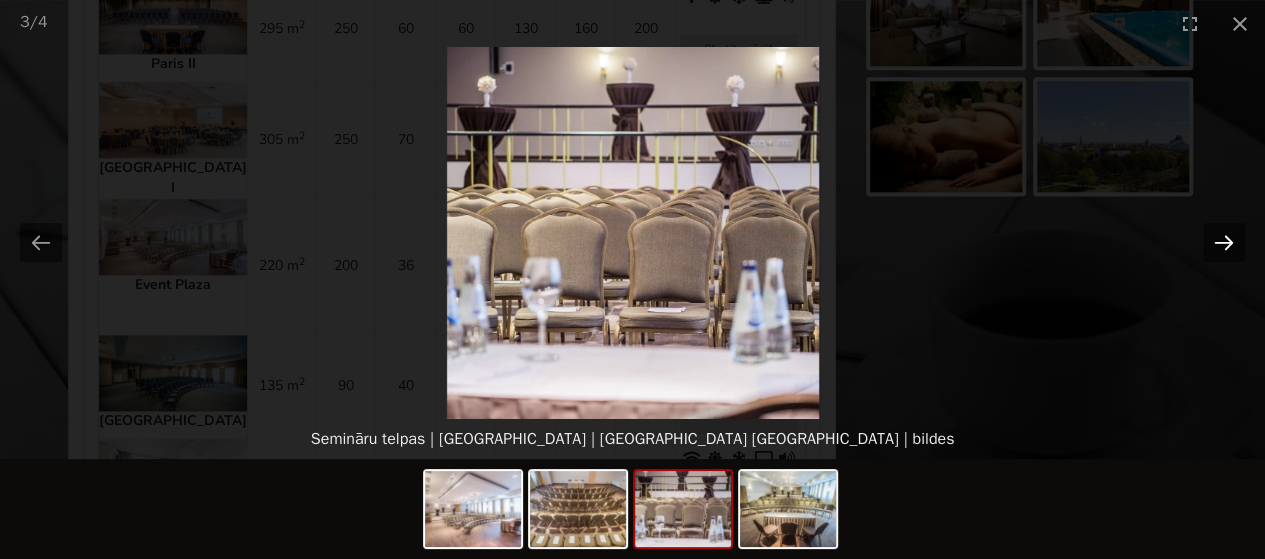 click at bounding box center [1224, 242] 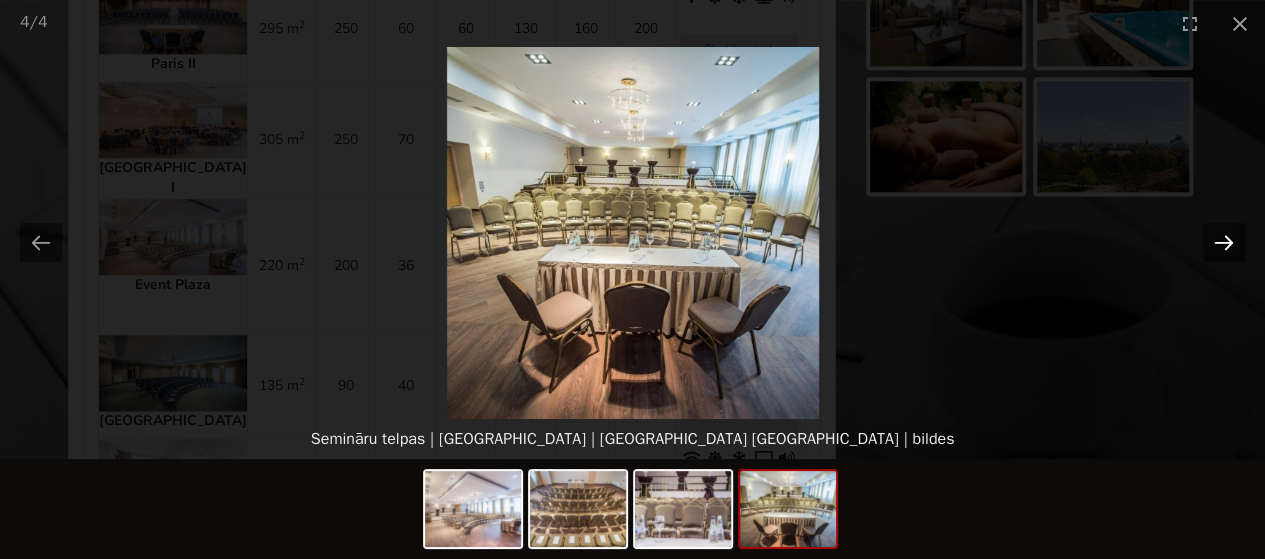 click at bounding box center (1224, 242) 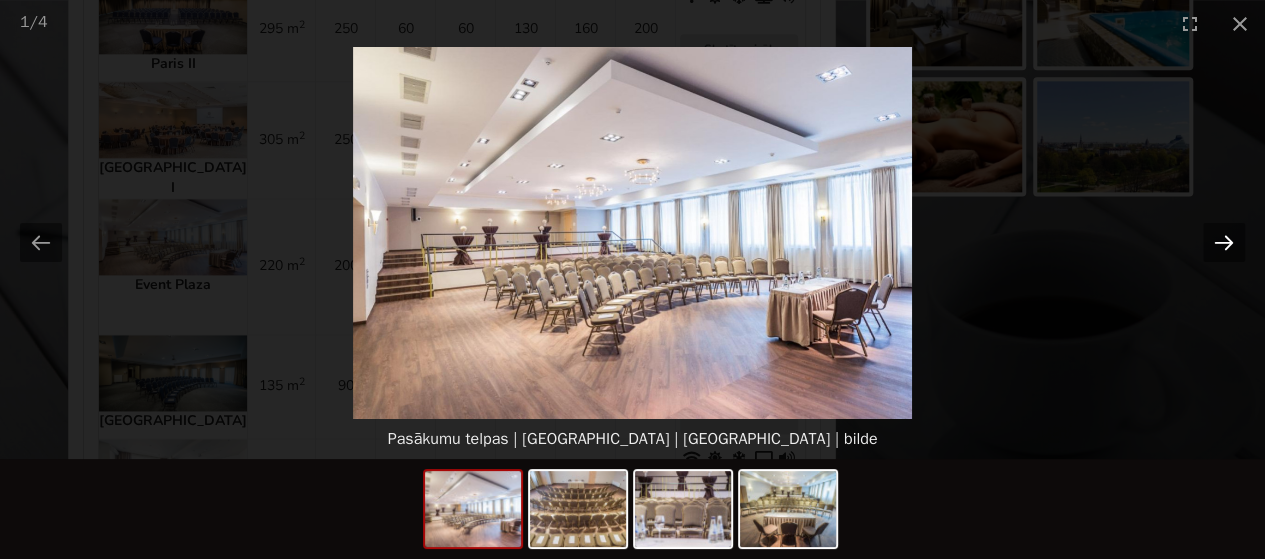 click at bounding box center [1224, 242] 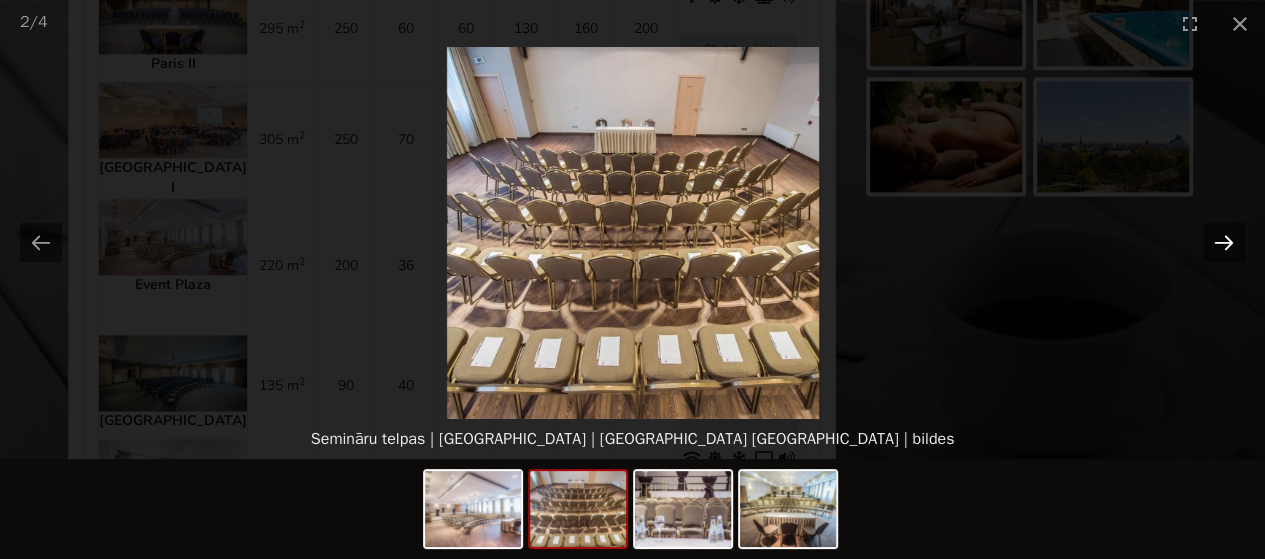 click at bounding box center (1224, 242) 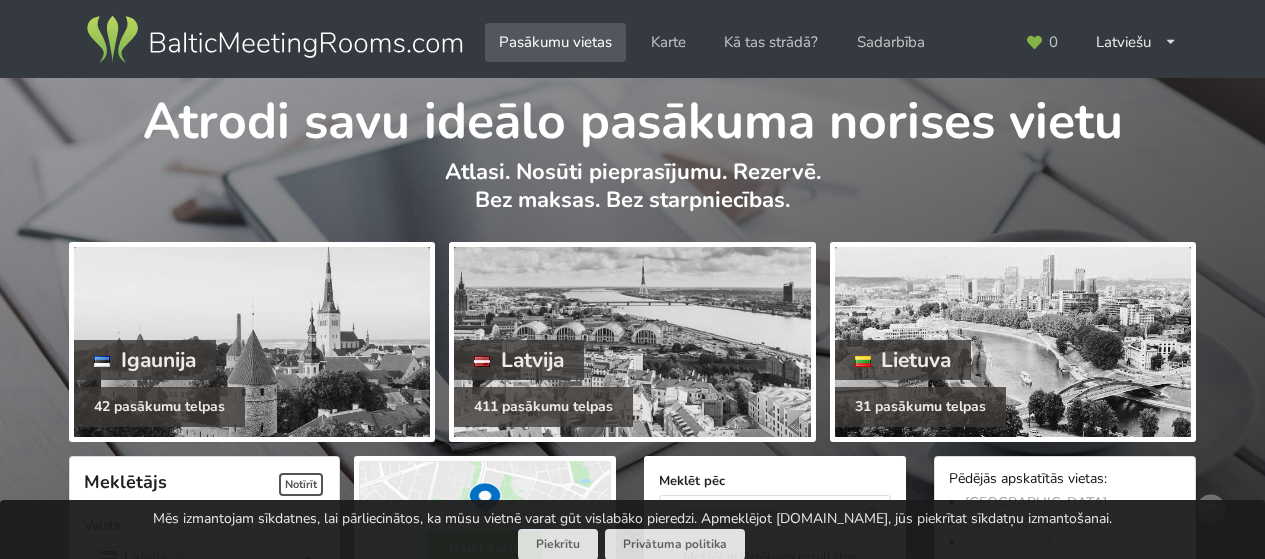 scroll, scrollTop: 4200, scrollLeft: 0, axis: vertical 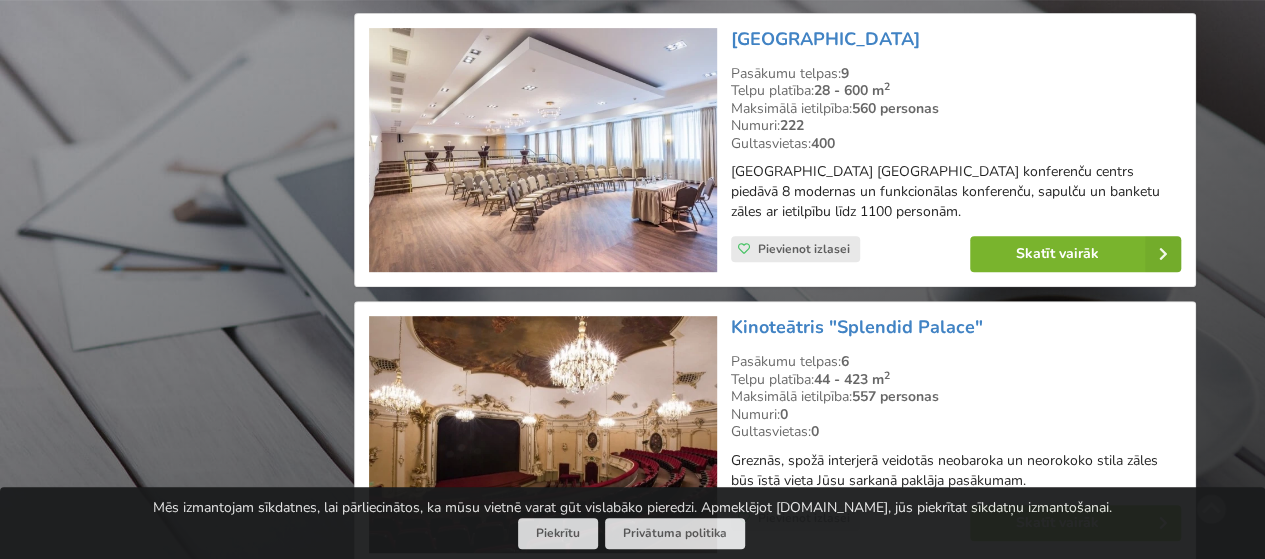 click on "Skatīt vairāk" 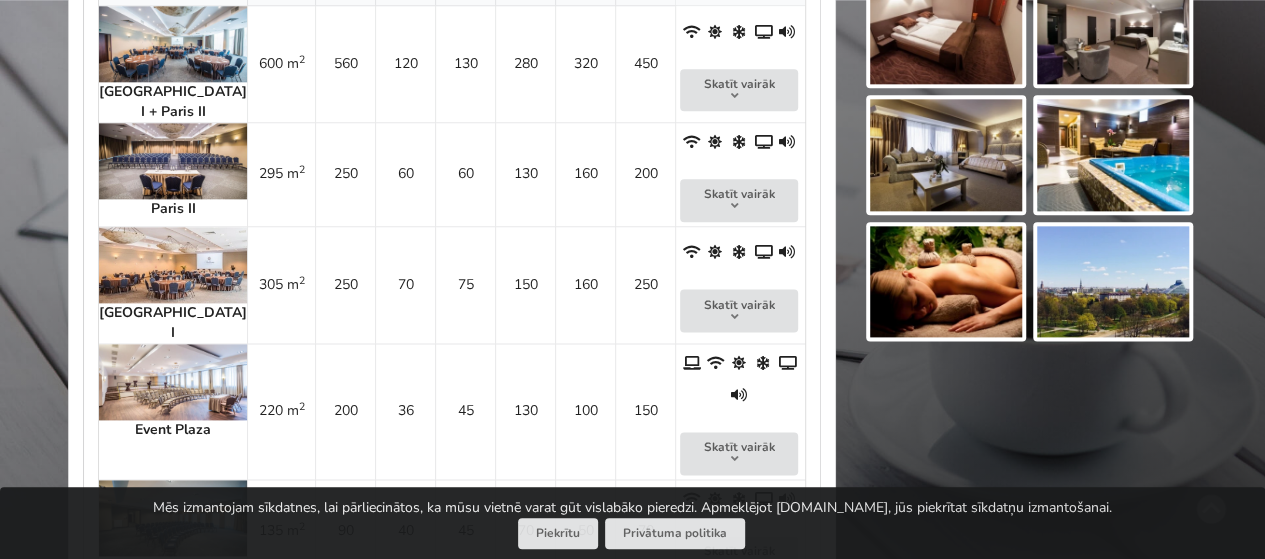 scroll, scrollTop: 1200, scrollLeft: 0, axis: vertical 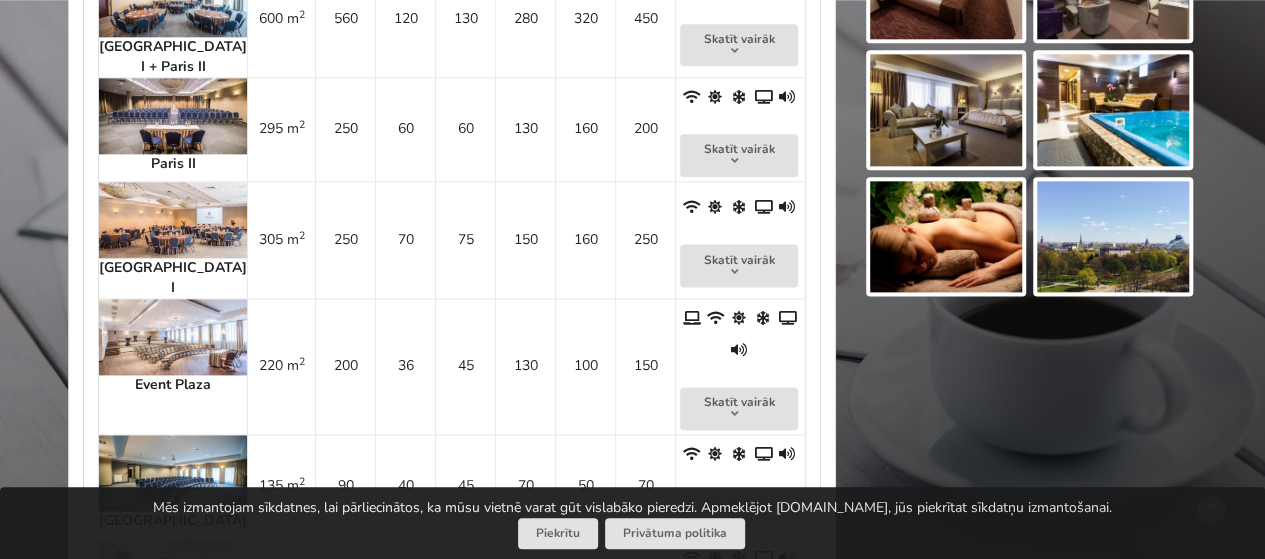 click at bounding box center [173, 473] 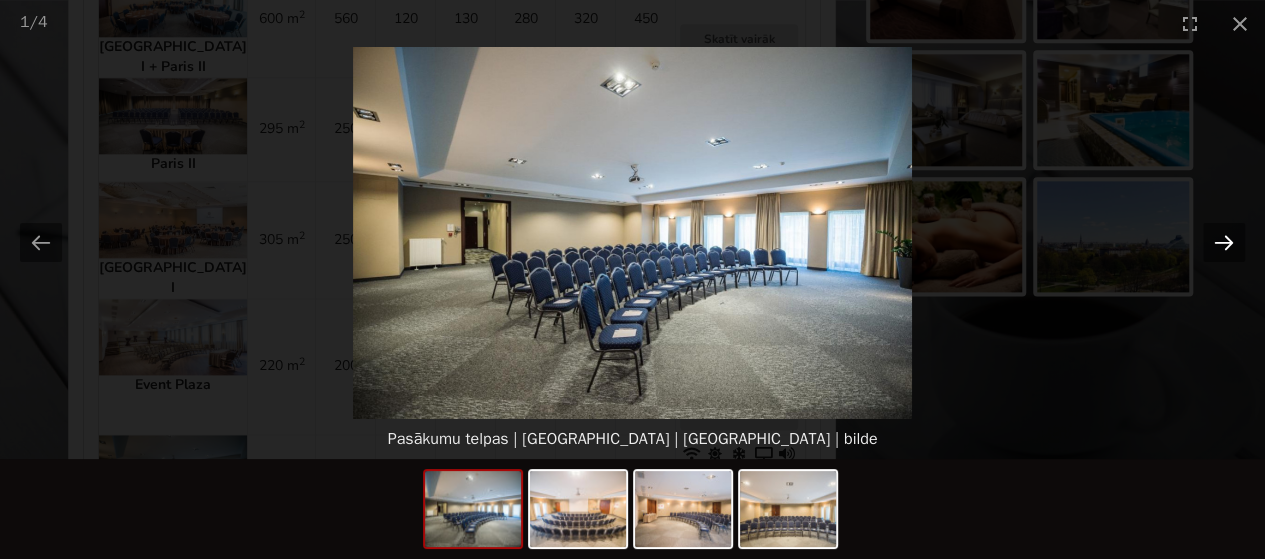 click at bounding box center [1224, 242] 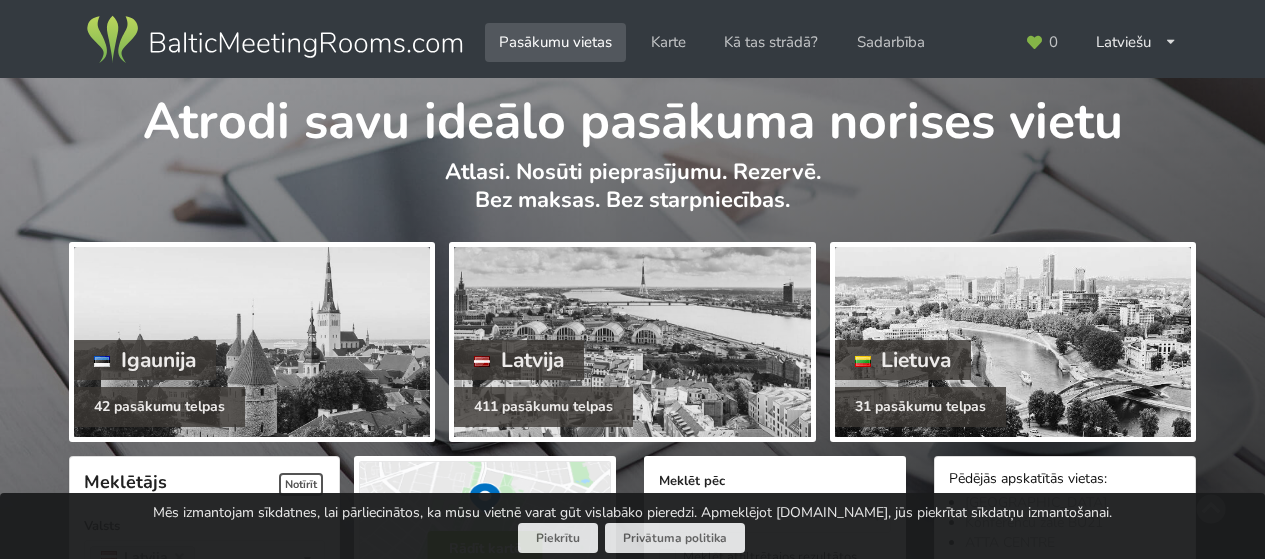 scroll, scrollTop: 4200, scrollLeft: 0, axis: vertical 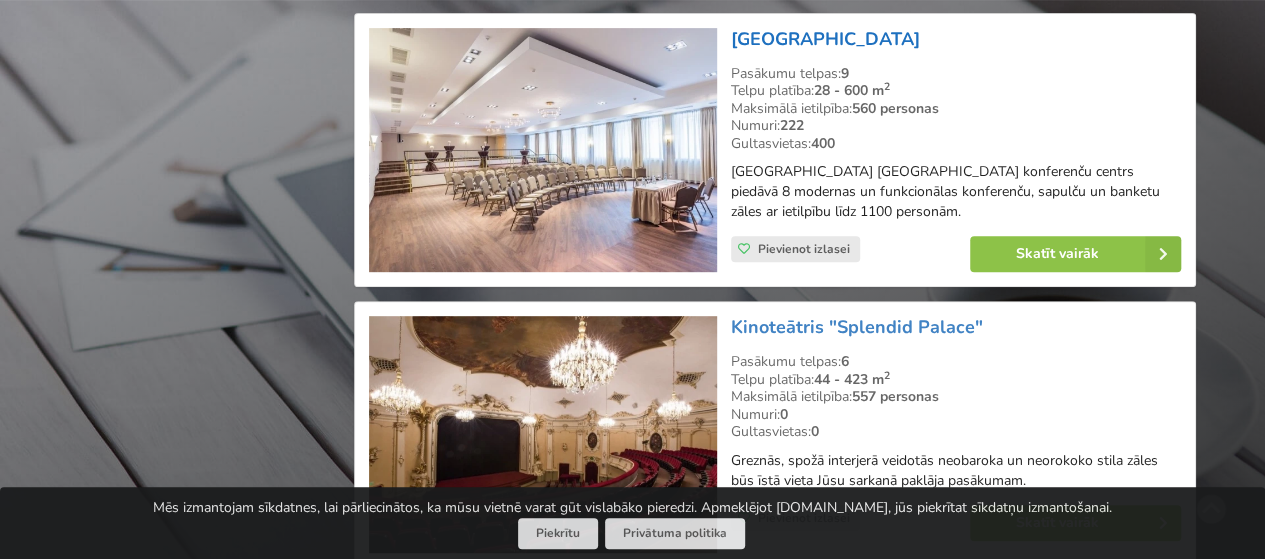 click on "[GEOGRAPHIC_DATA]" at bounding box center [825, 39] 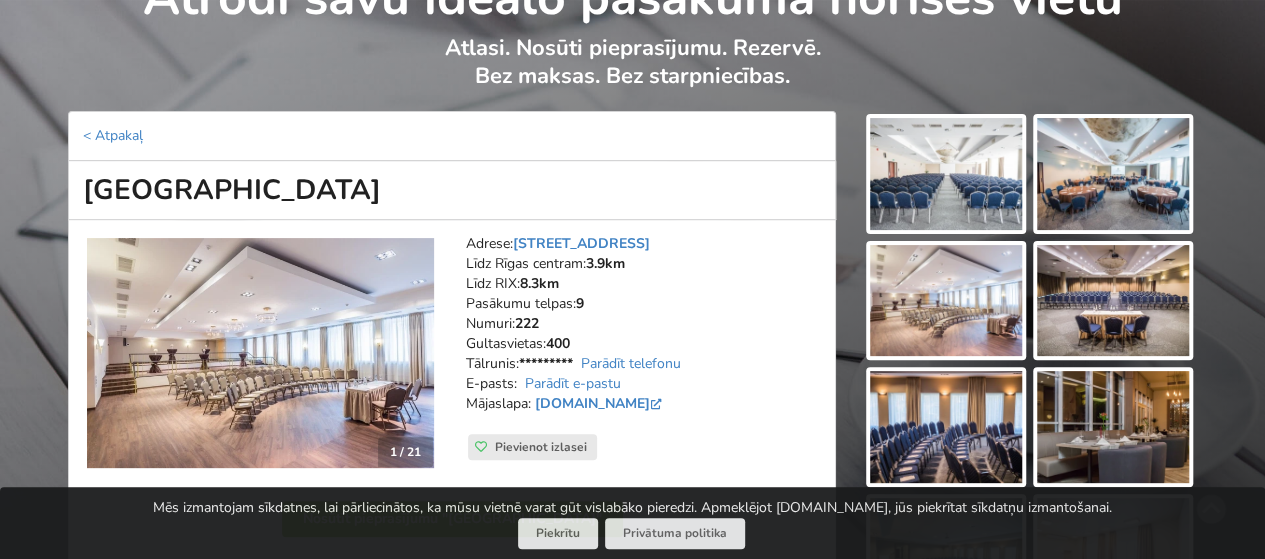 scroll, scrollTop: 300, scrollLeft: 0, axis: vertical 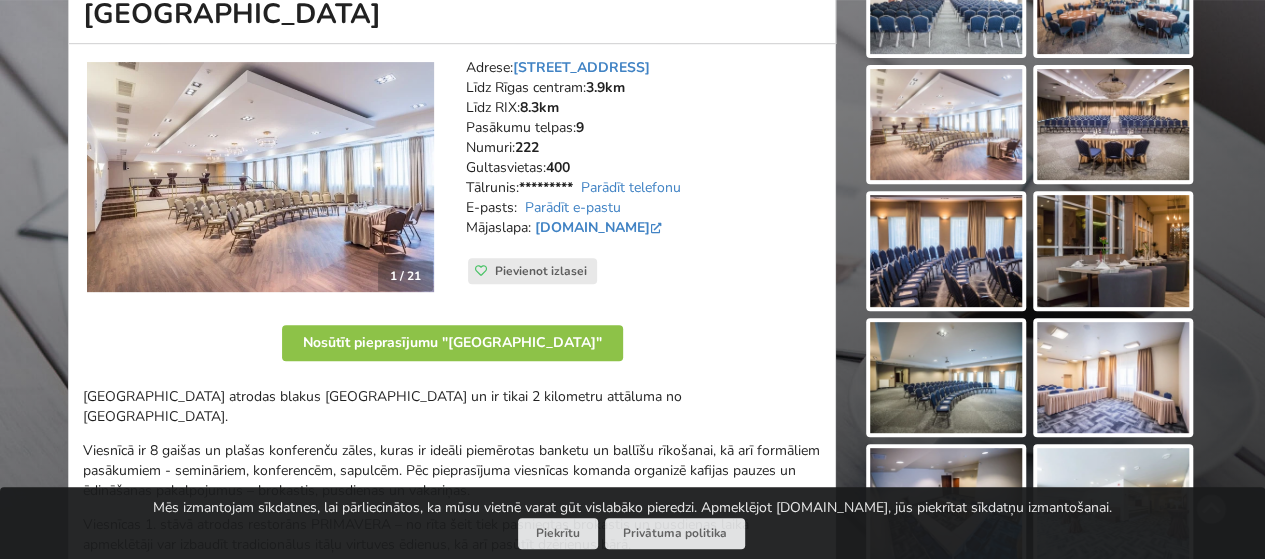 click at bounding box center [946, 125] 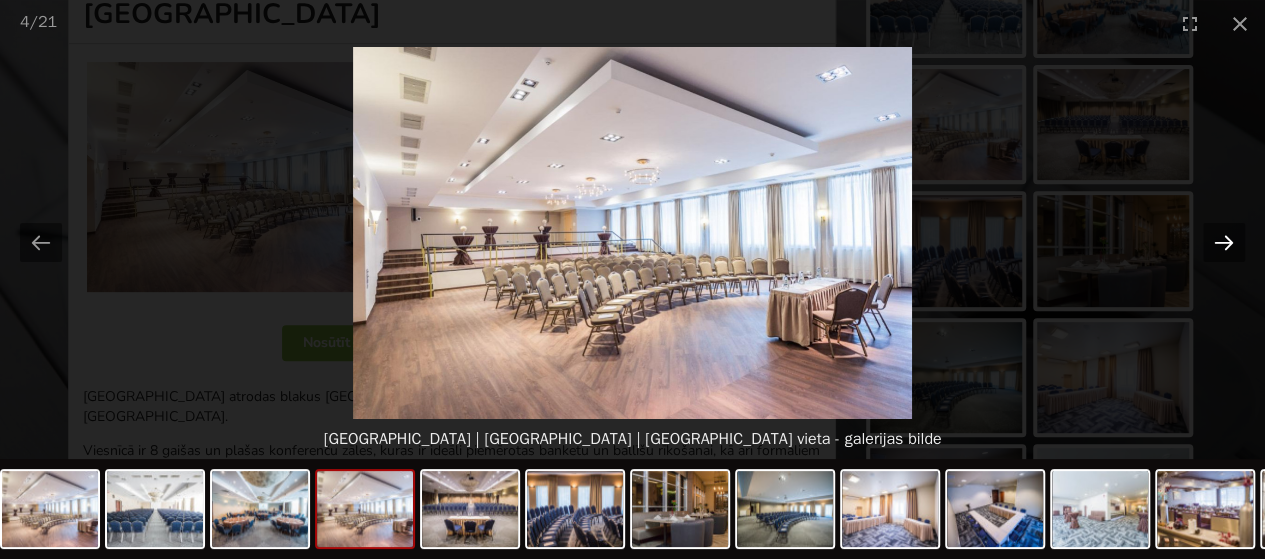 click at bounding box center (1224, 242) 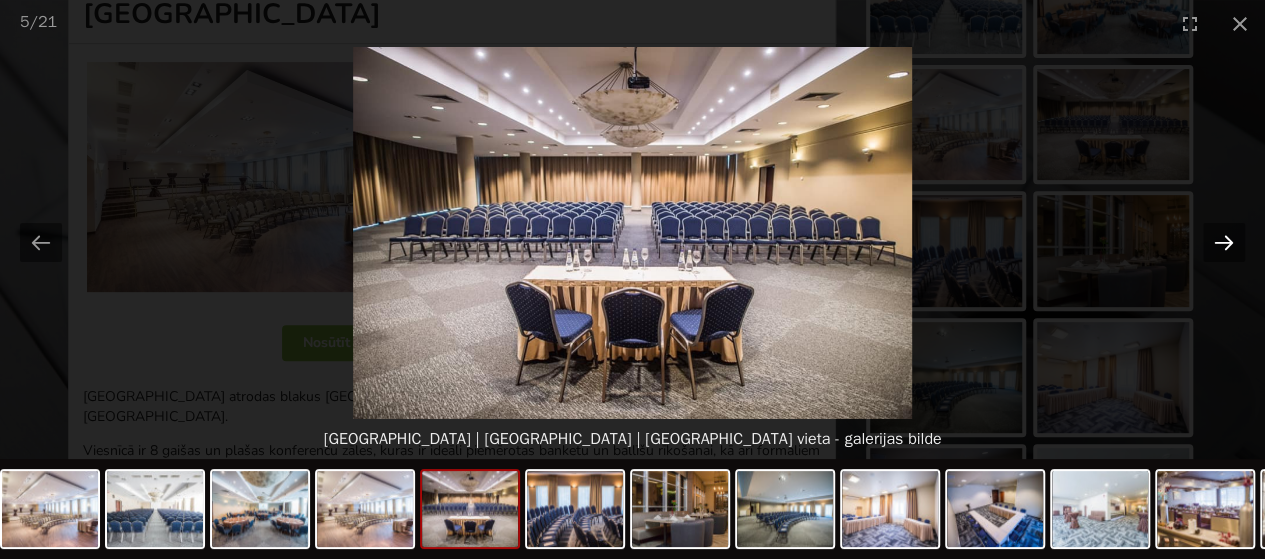 click at bounding box center (1224, 242) 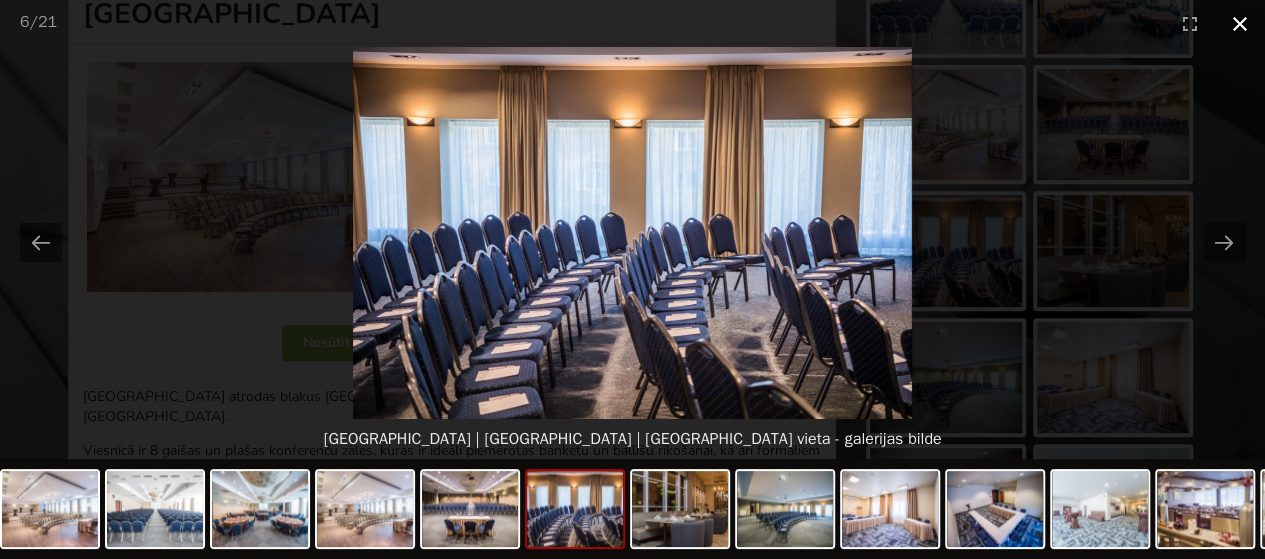 click at bounding box center [1240, 23] 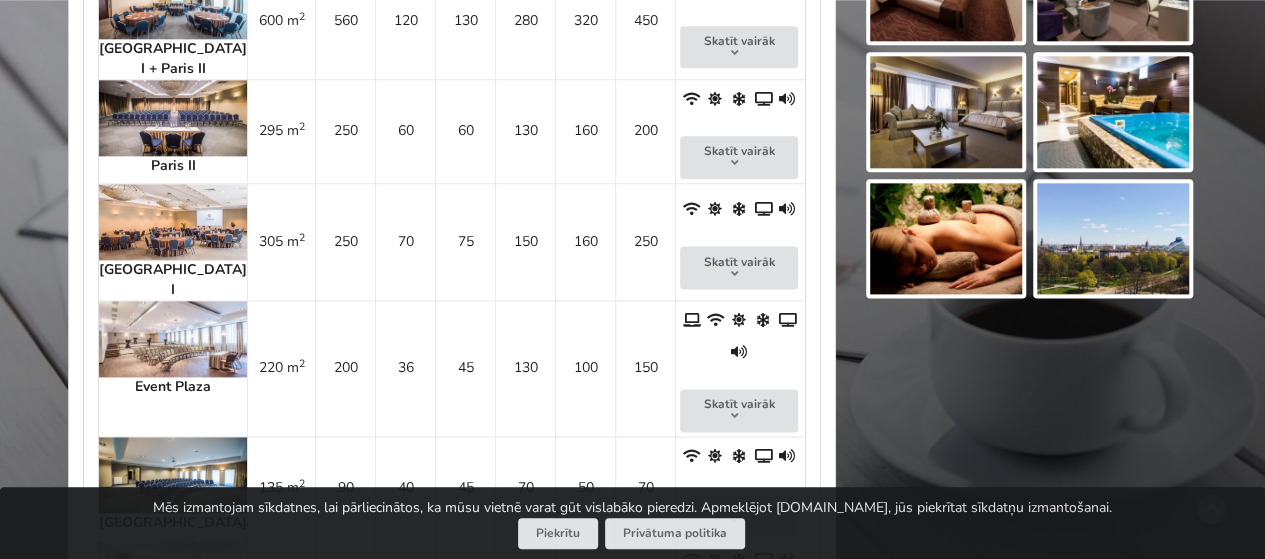 scroll, scrollTop: 1200, scrollLeft: 0, axis: vertical 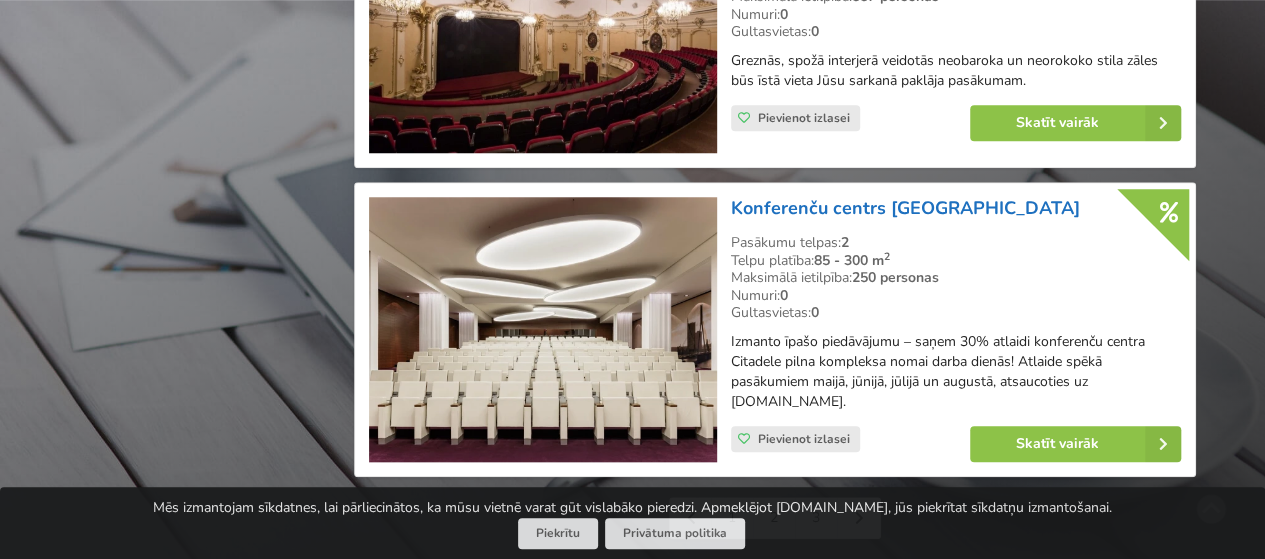 click on "Konferenču centrs [GEOGRAPHIC_DATA]" at bounding box center [905, 208] 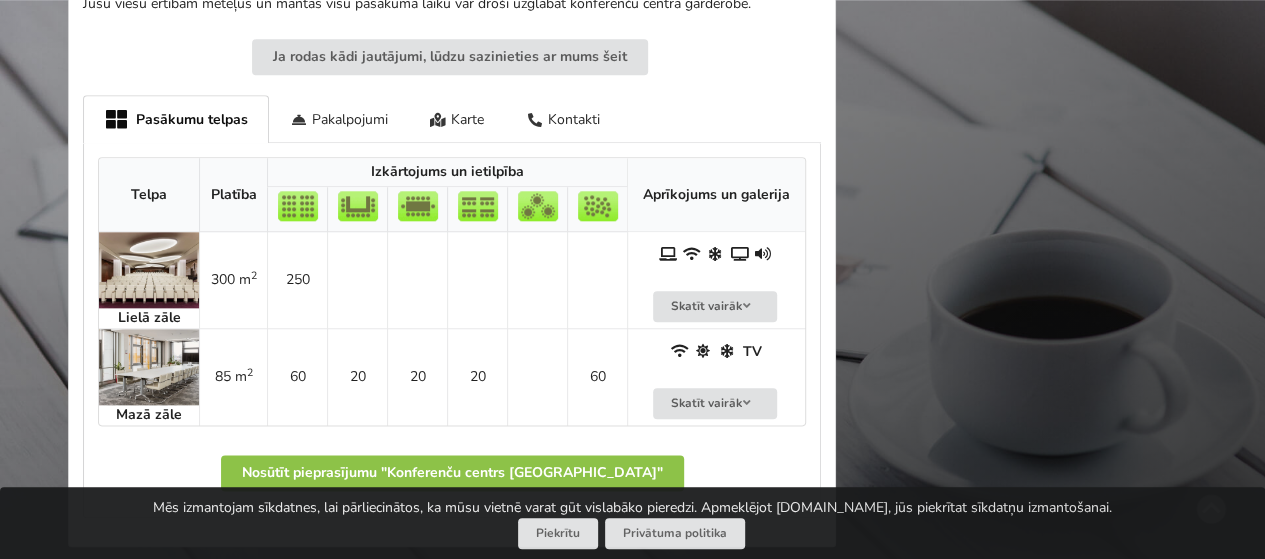 scroll, scrollTop: 1000, scrollLeft: 0, axis: vertical 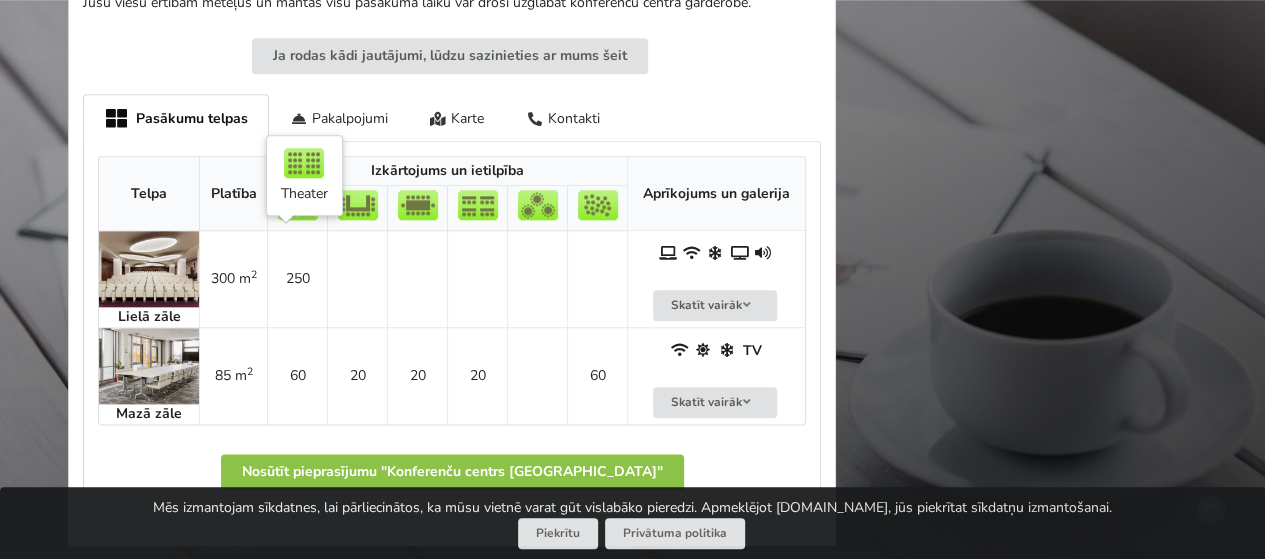 click on "250" at bounding box center (297, 279) 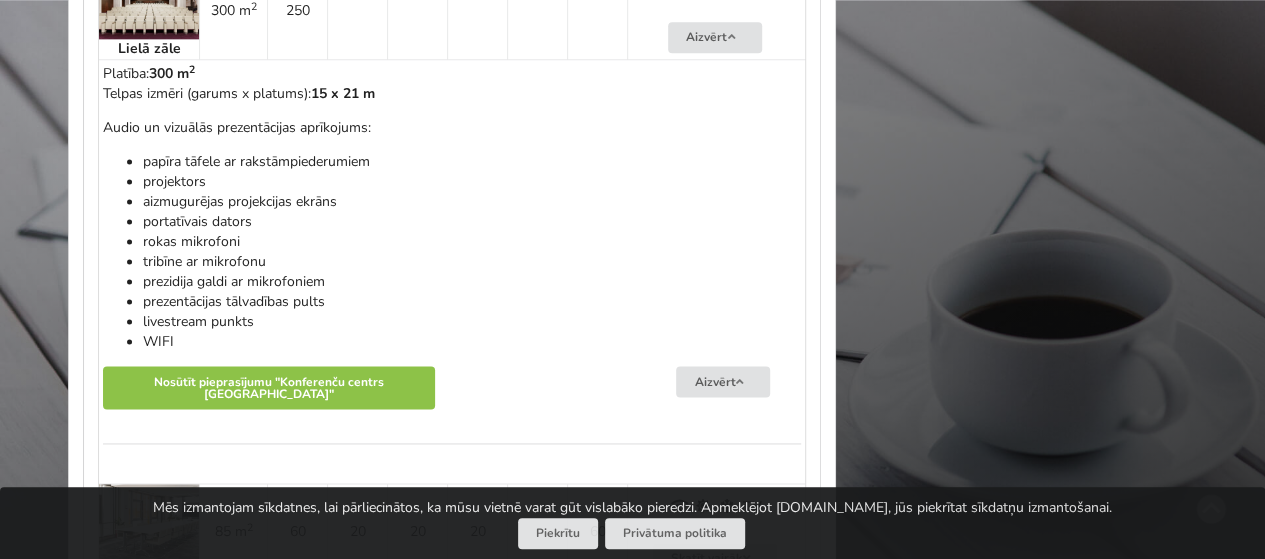 scroll, scrollTop: 1000, scrollLeft: 0, axis: vertical 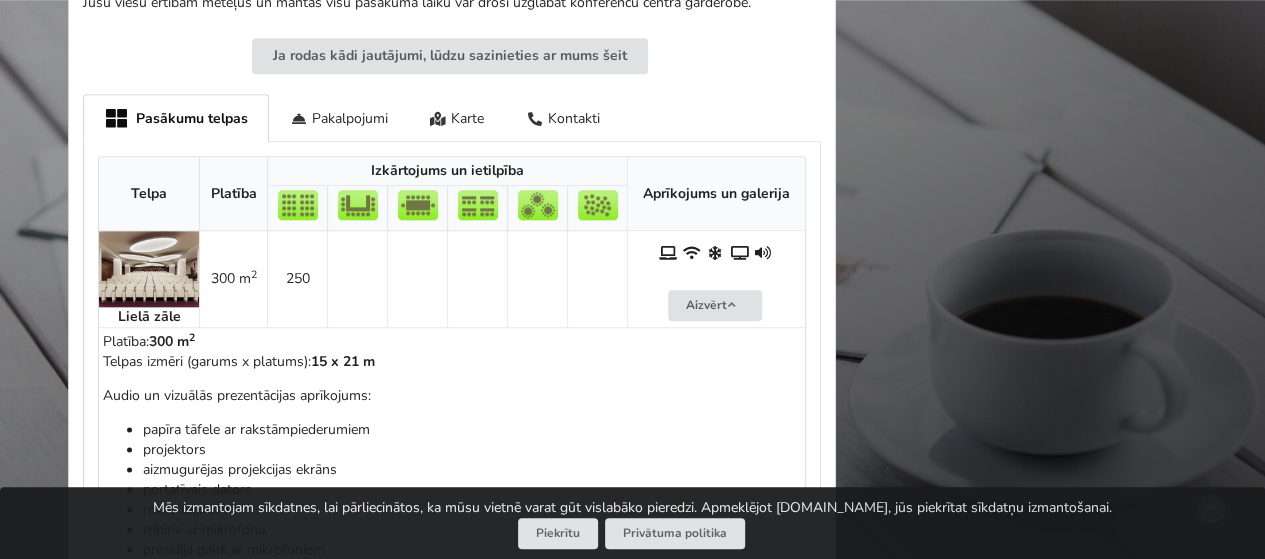 click at bounding box center (149, 269) 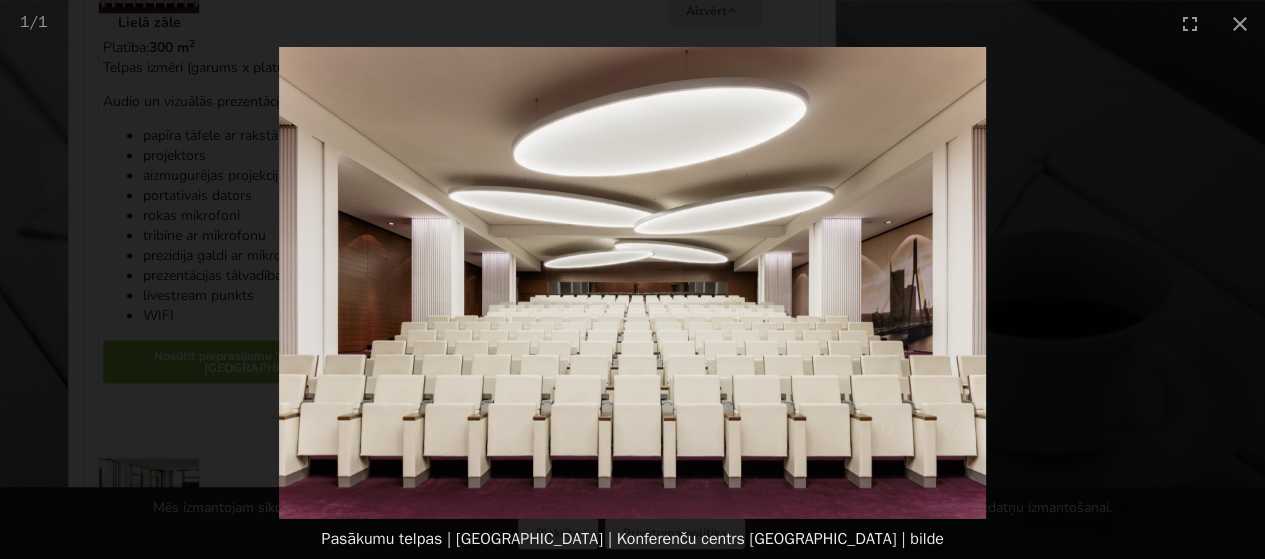 scroll, scrollTop: 1200, scrollLeft: 0, axis: vertical 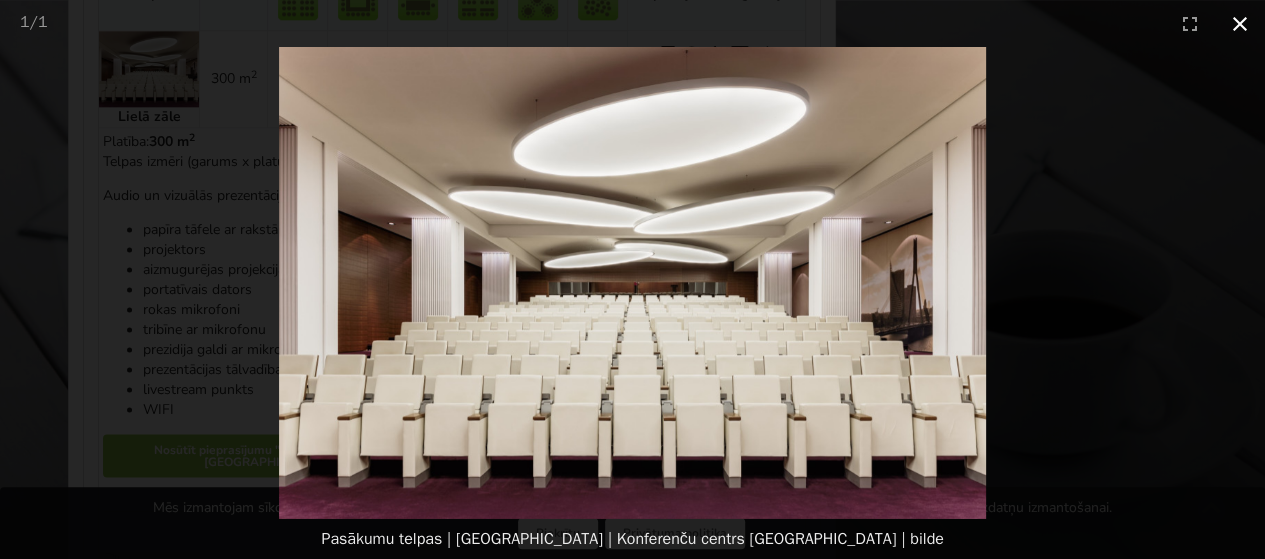 click at bounding box center [1240, 23] 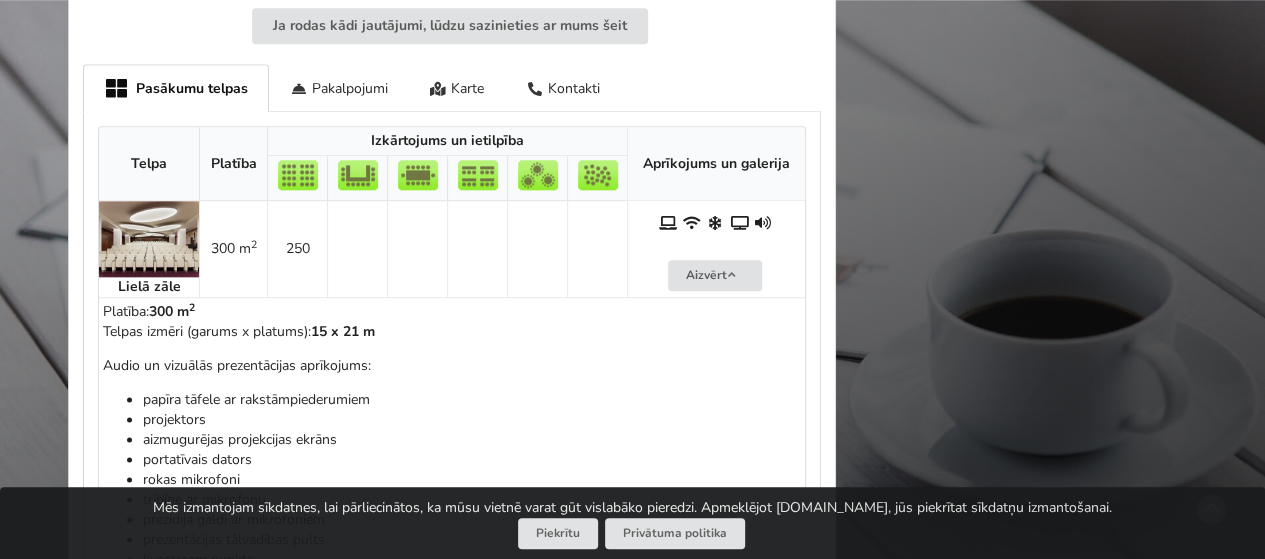 scroll, scrollTop: 1000, scrollLeft: 0, axis: vertical 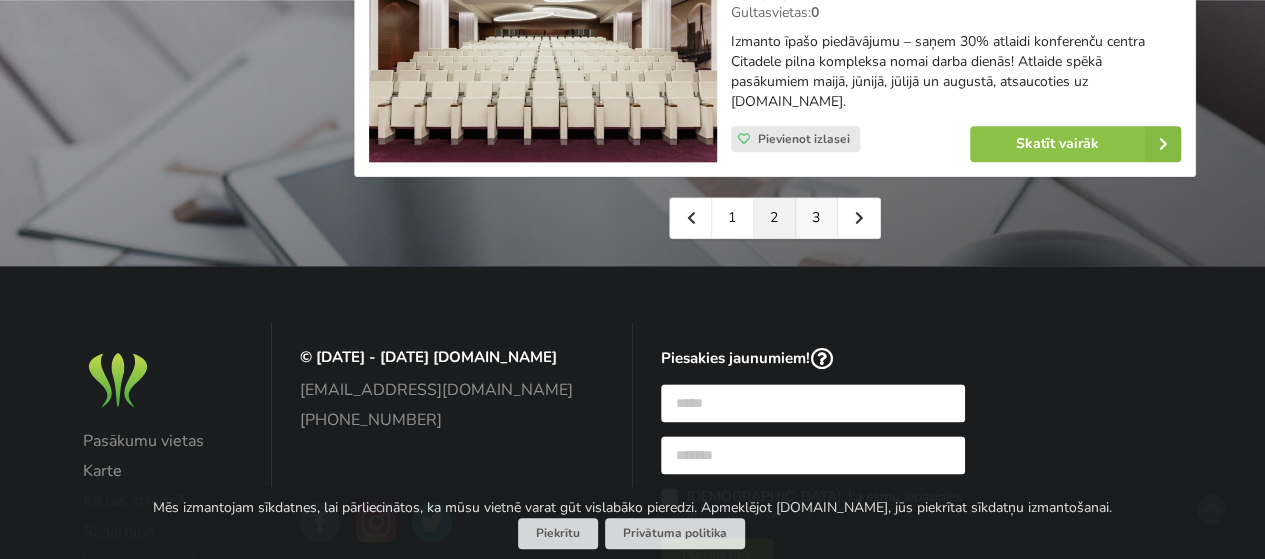 click on "3" at bounding box center (817, 218) 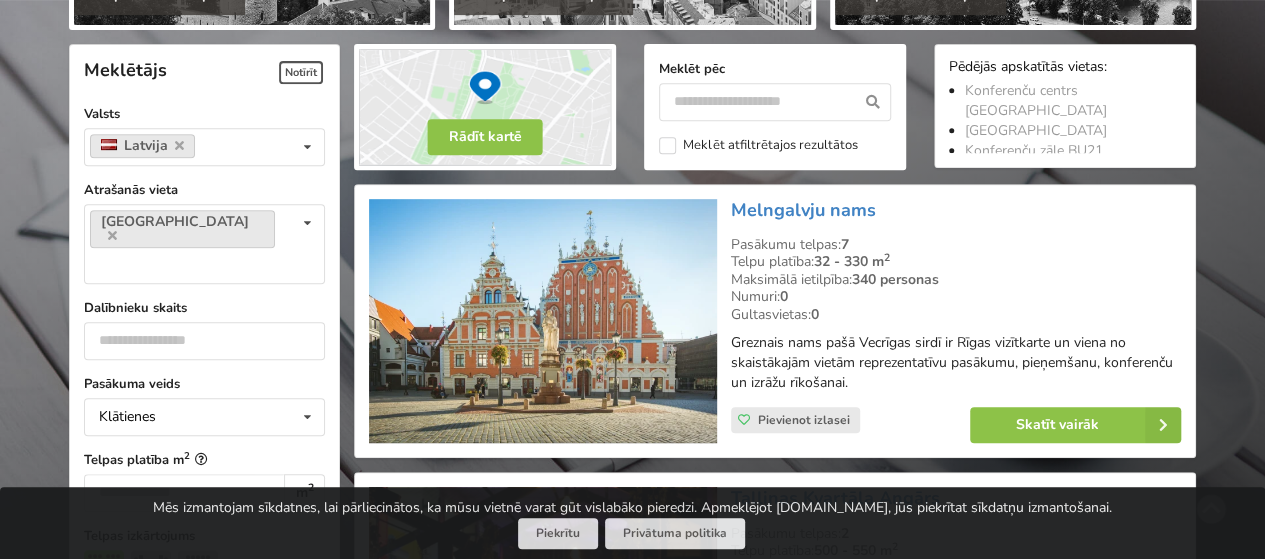 scroll, scrollTop: 200, scrollLeft: 0, axis: vertical 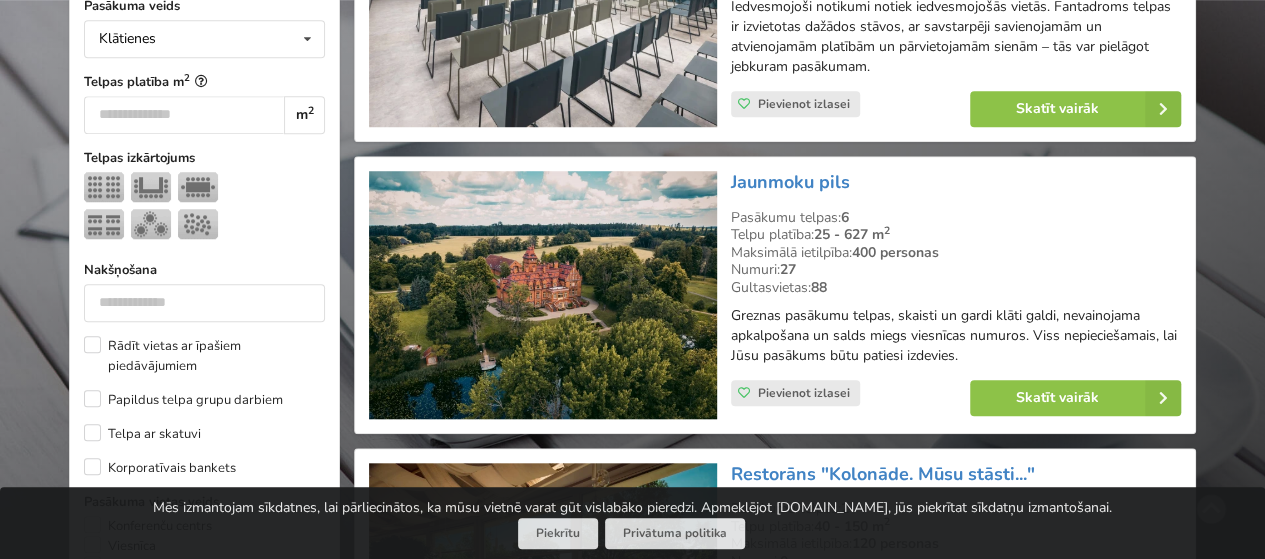 type on "**" 